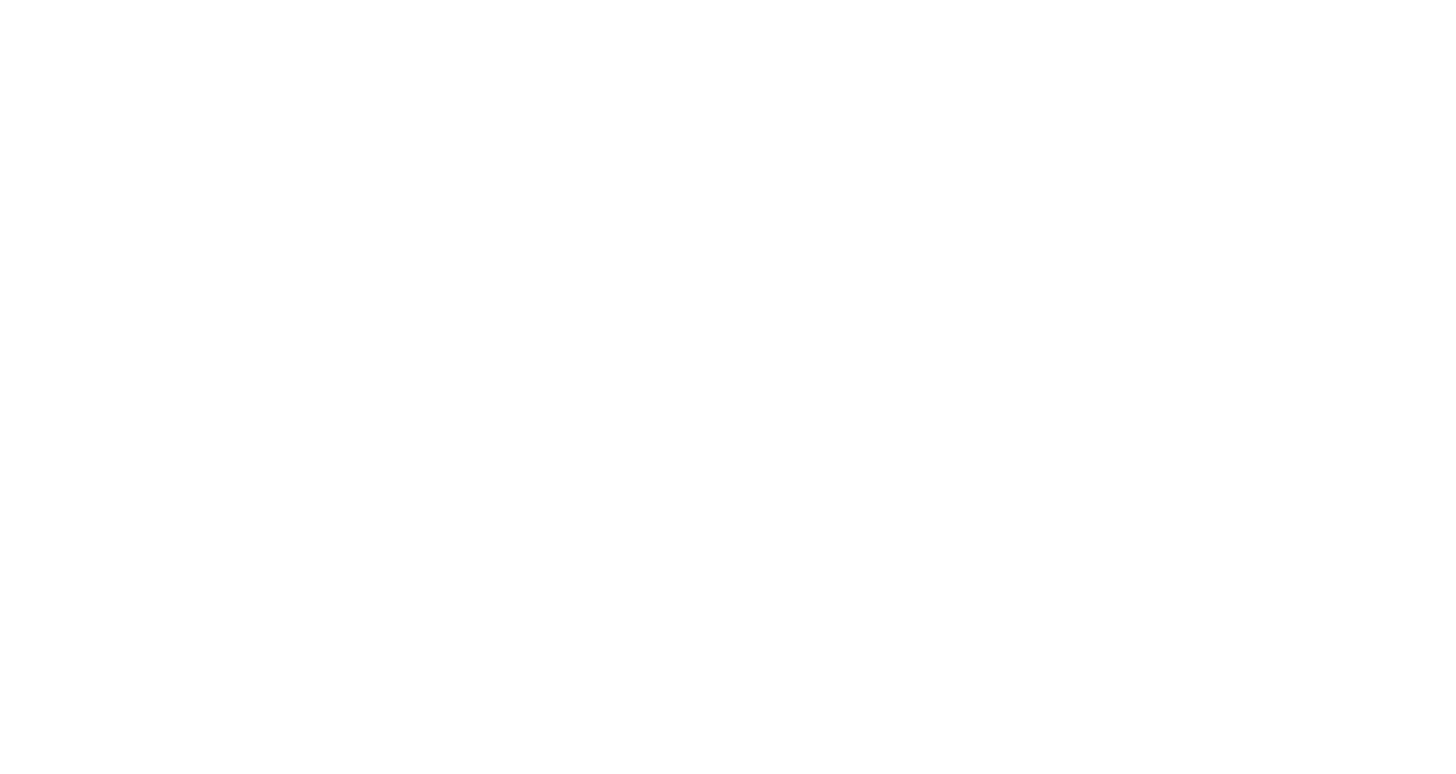 scroll, scrollTop: 0, scrollLeft: 0, axis: both 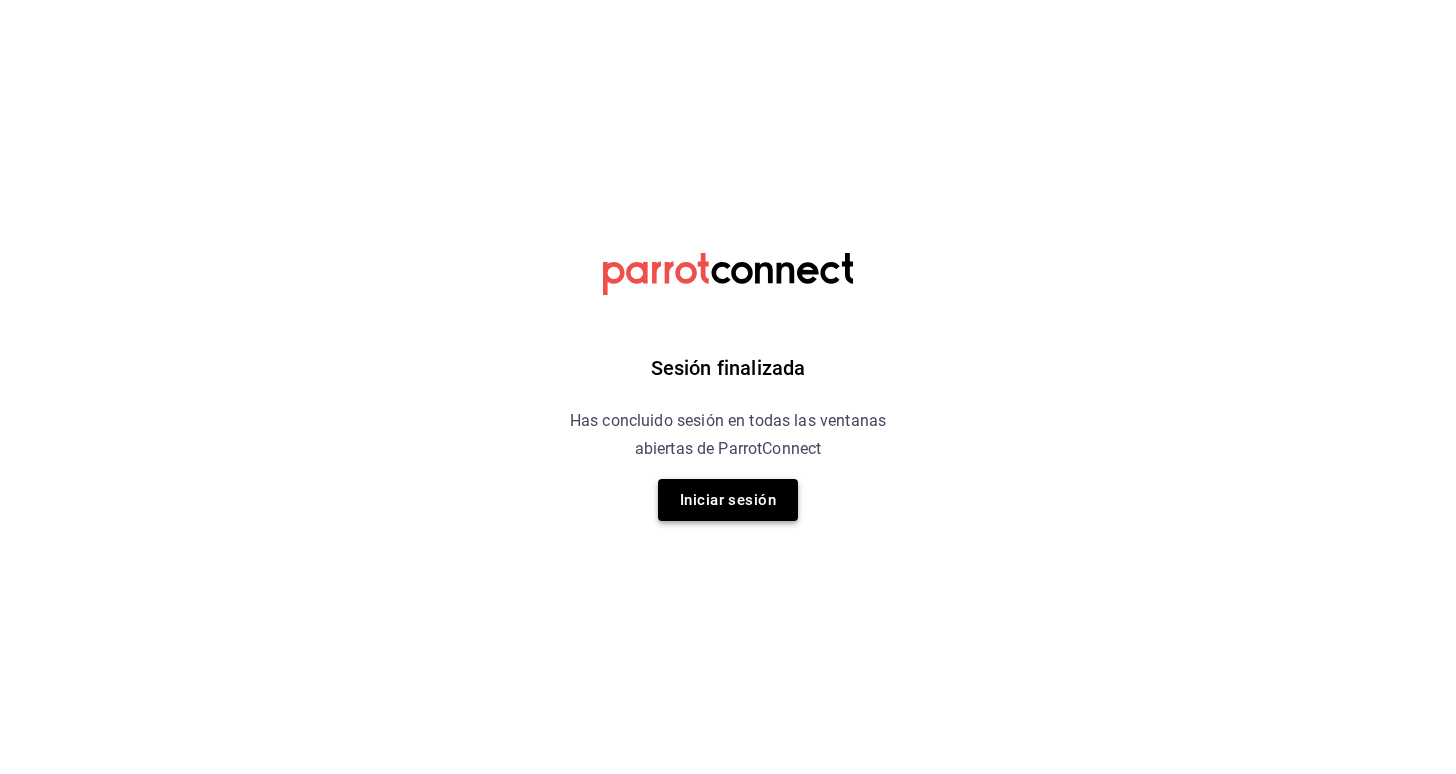 click on "Iniciar sesión" at bounding box center [728, 500] 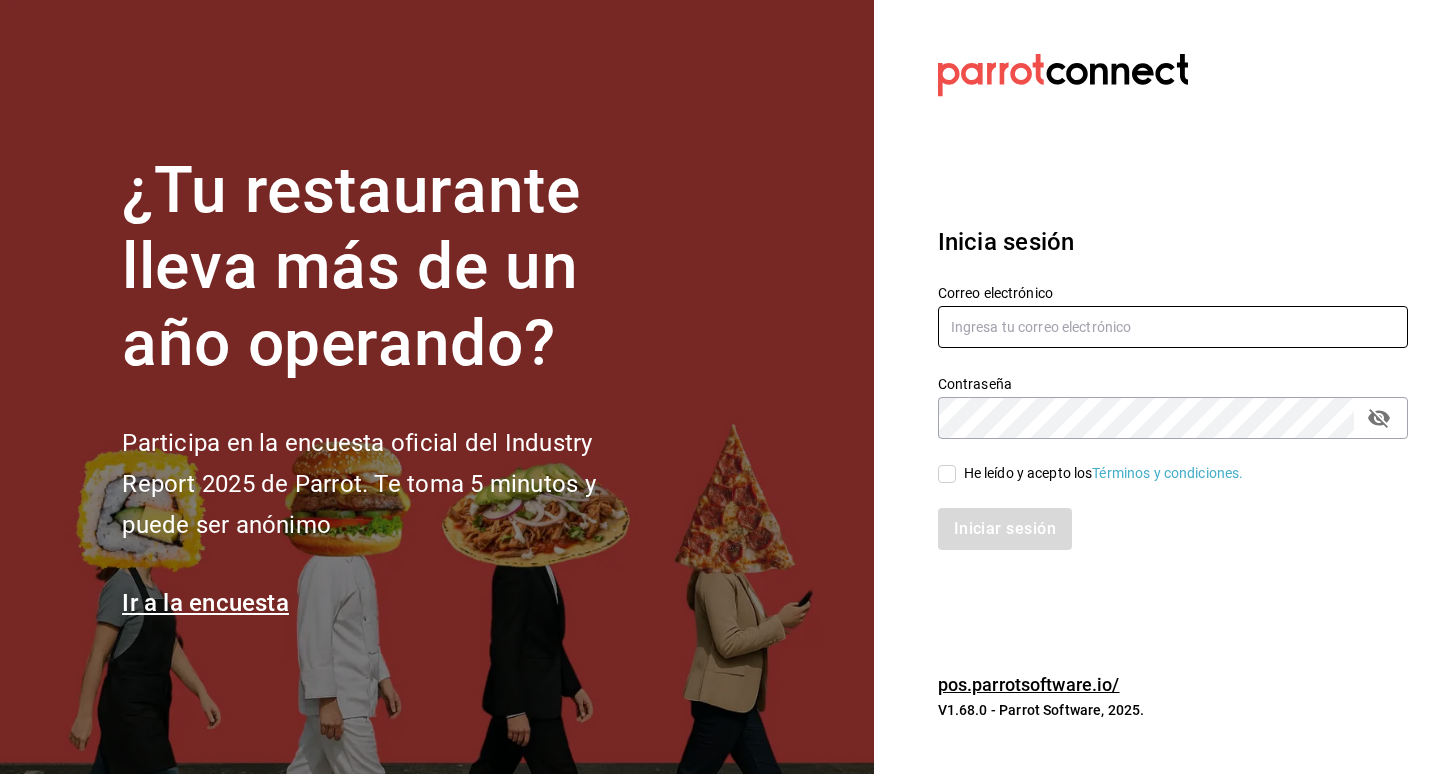 type on "[EMAIL]" 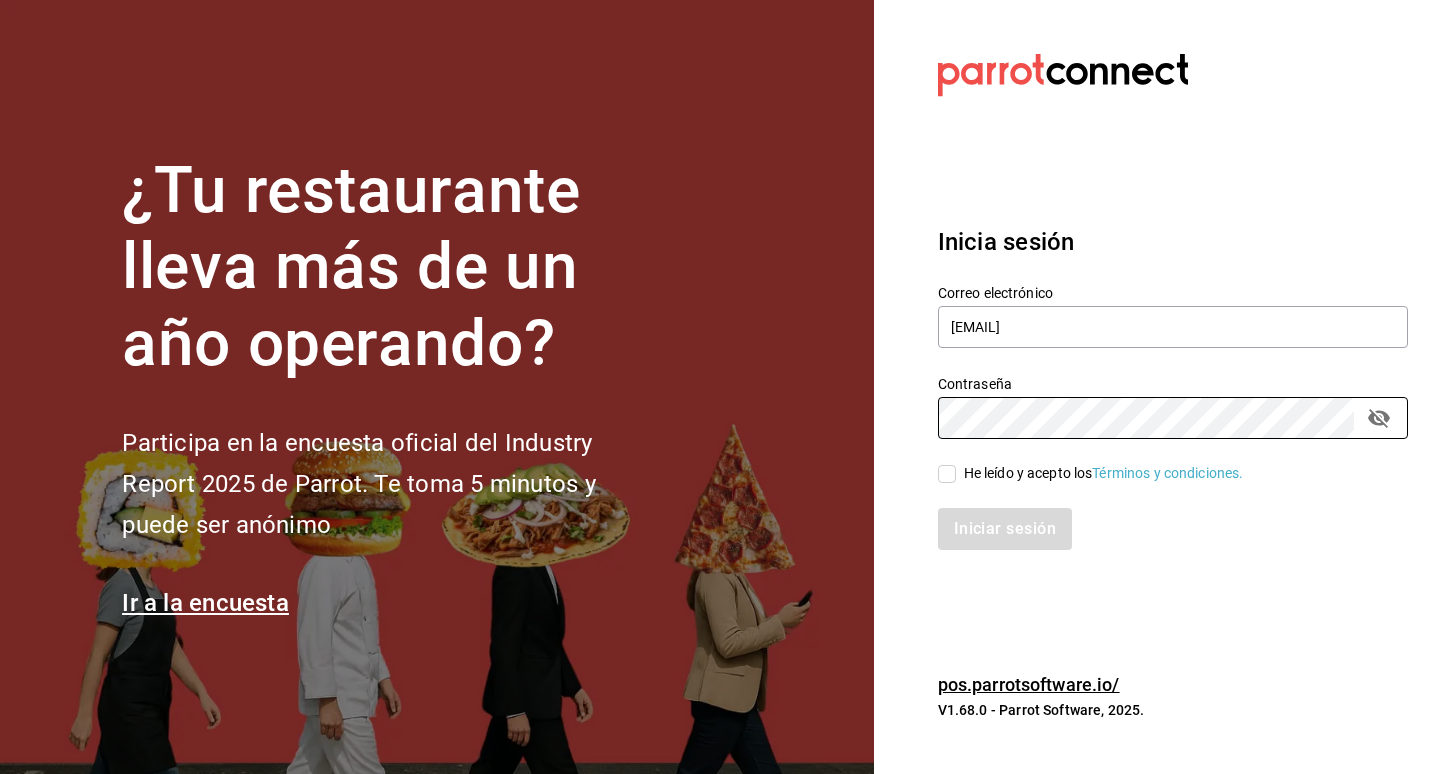 click on "He leído y acepto los  Términos y condiciones." at bounding box center (1104, 473) 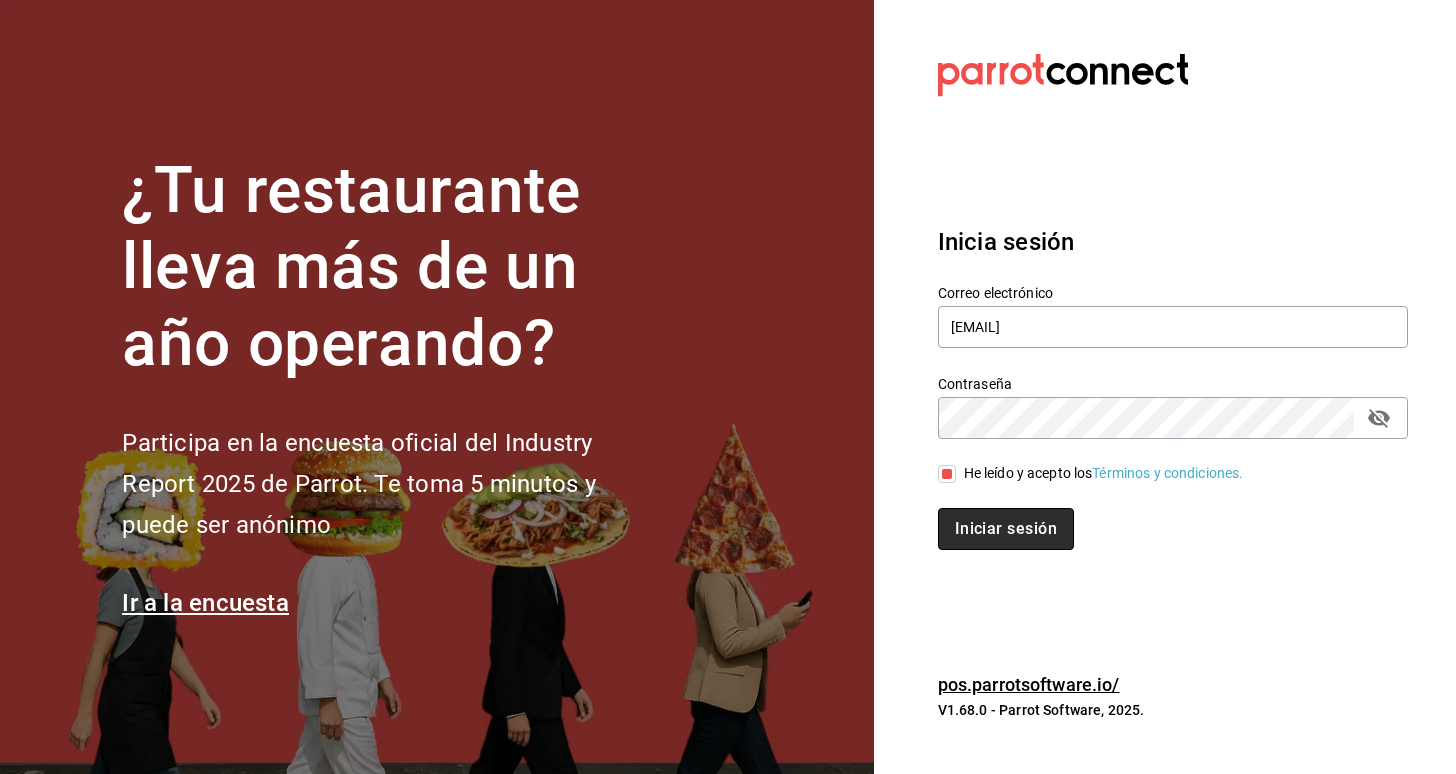 click on "Iniciar sesión" at bounding box center [1006, 529] 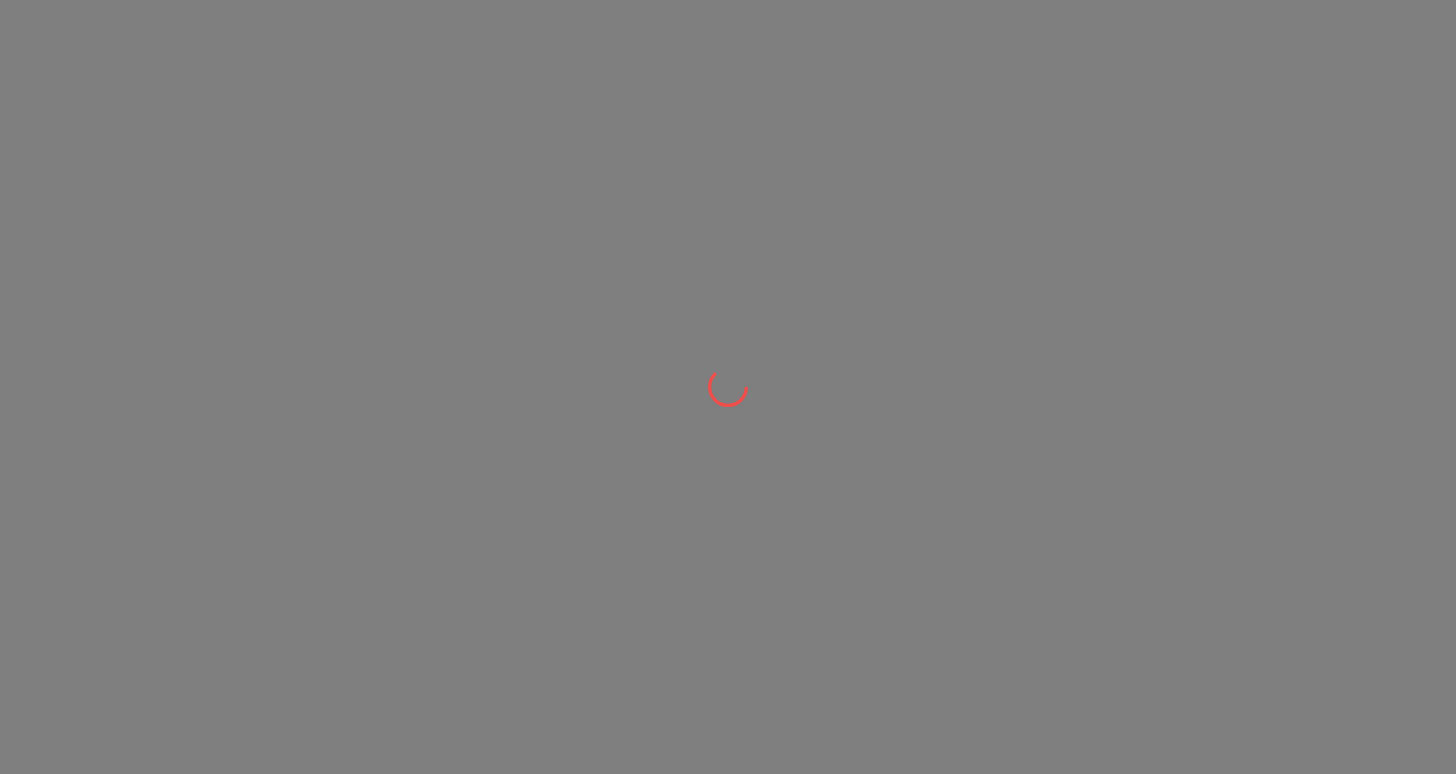 scroll, scrollTop: 0, scrollLeft: 0, axis: both 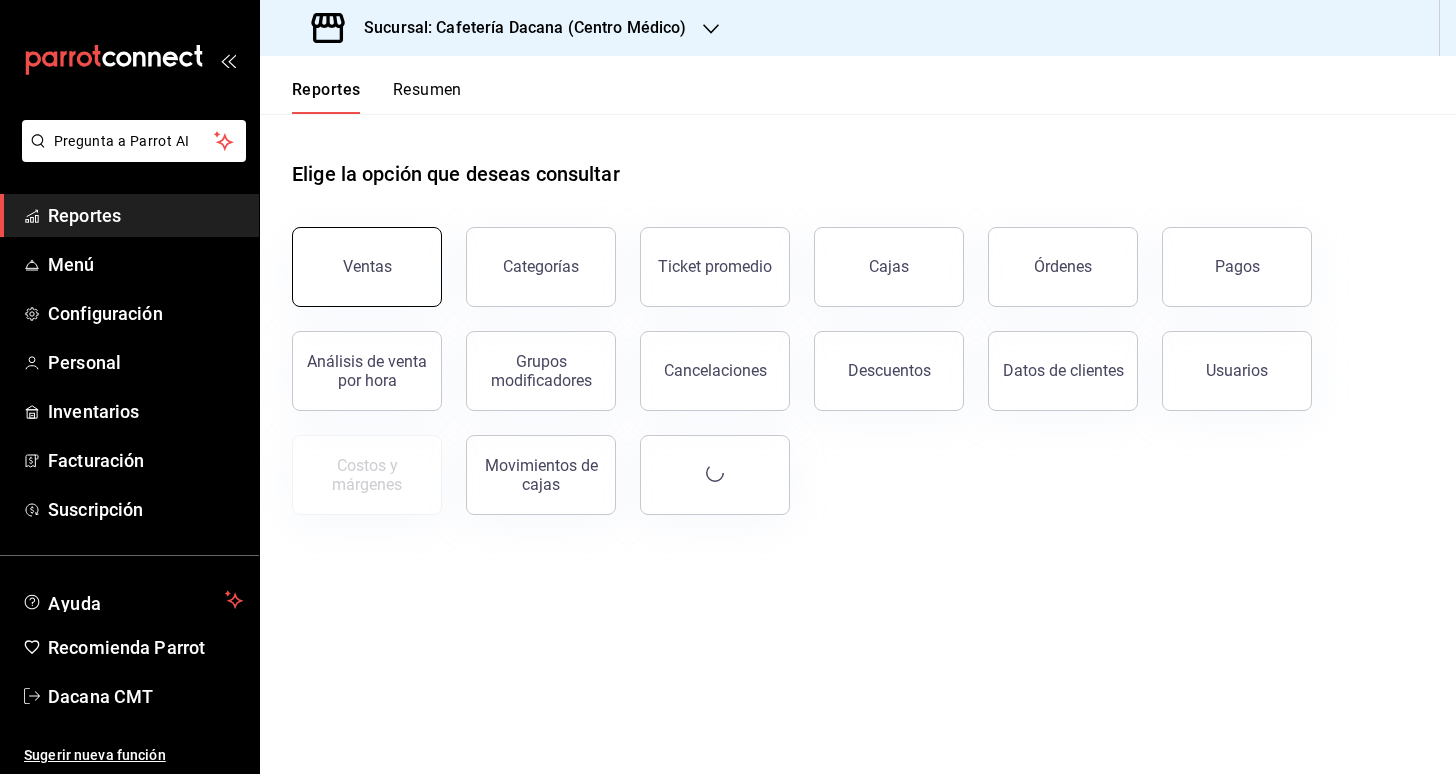 click on "Ventas" at bounding box center [367, 267] 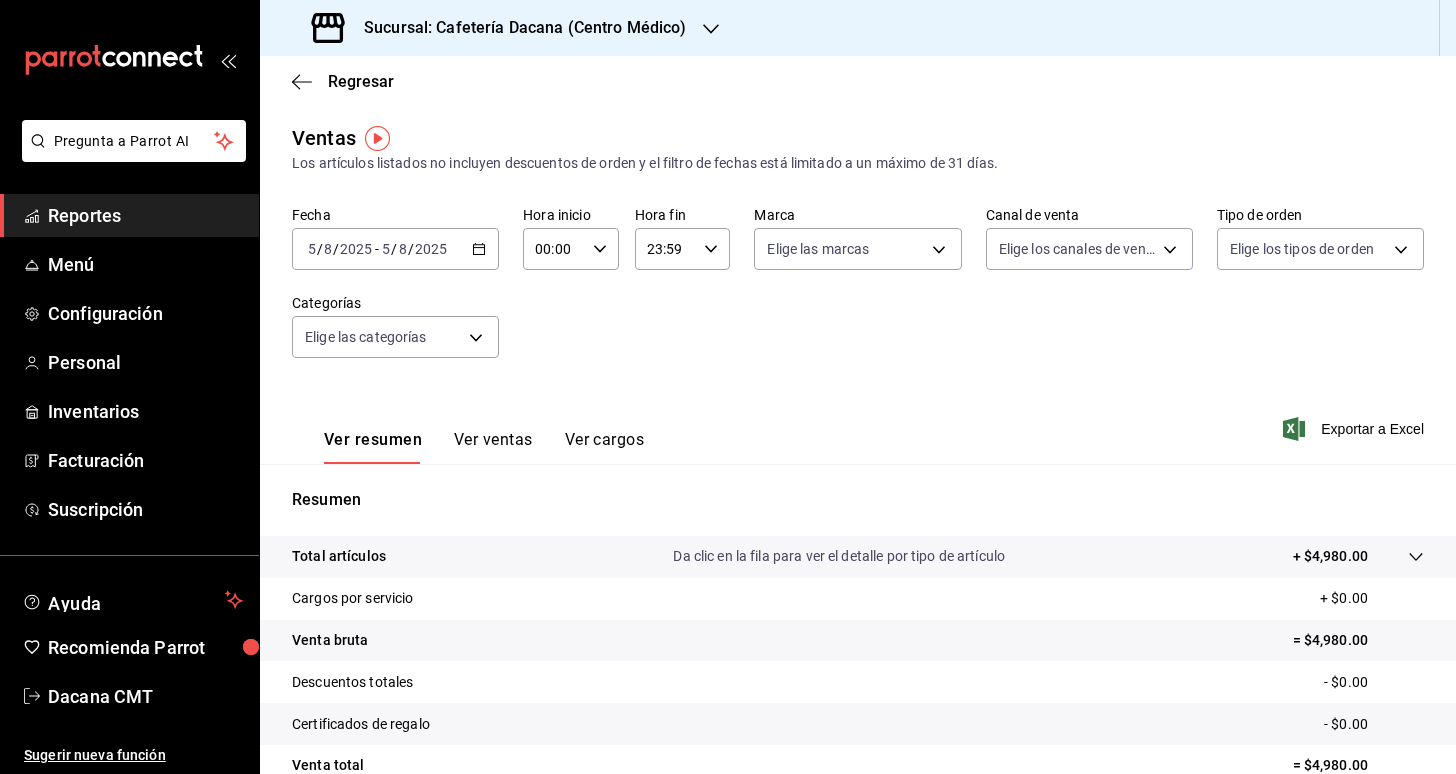 click on "Ver ventas" at bounding box center [493, 447] 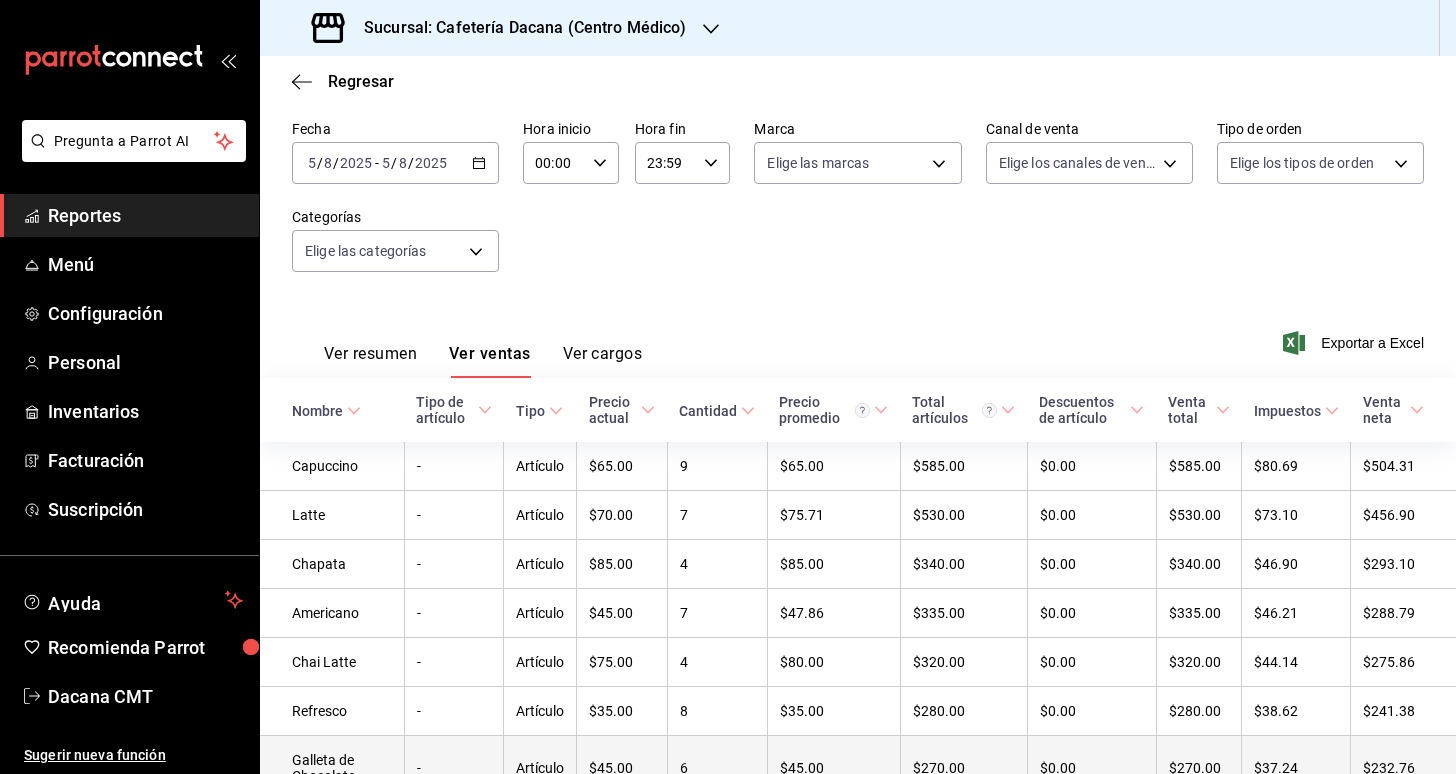 scroll, scrollTop: 16, scrollLeft: 0, axis: vertical 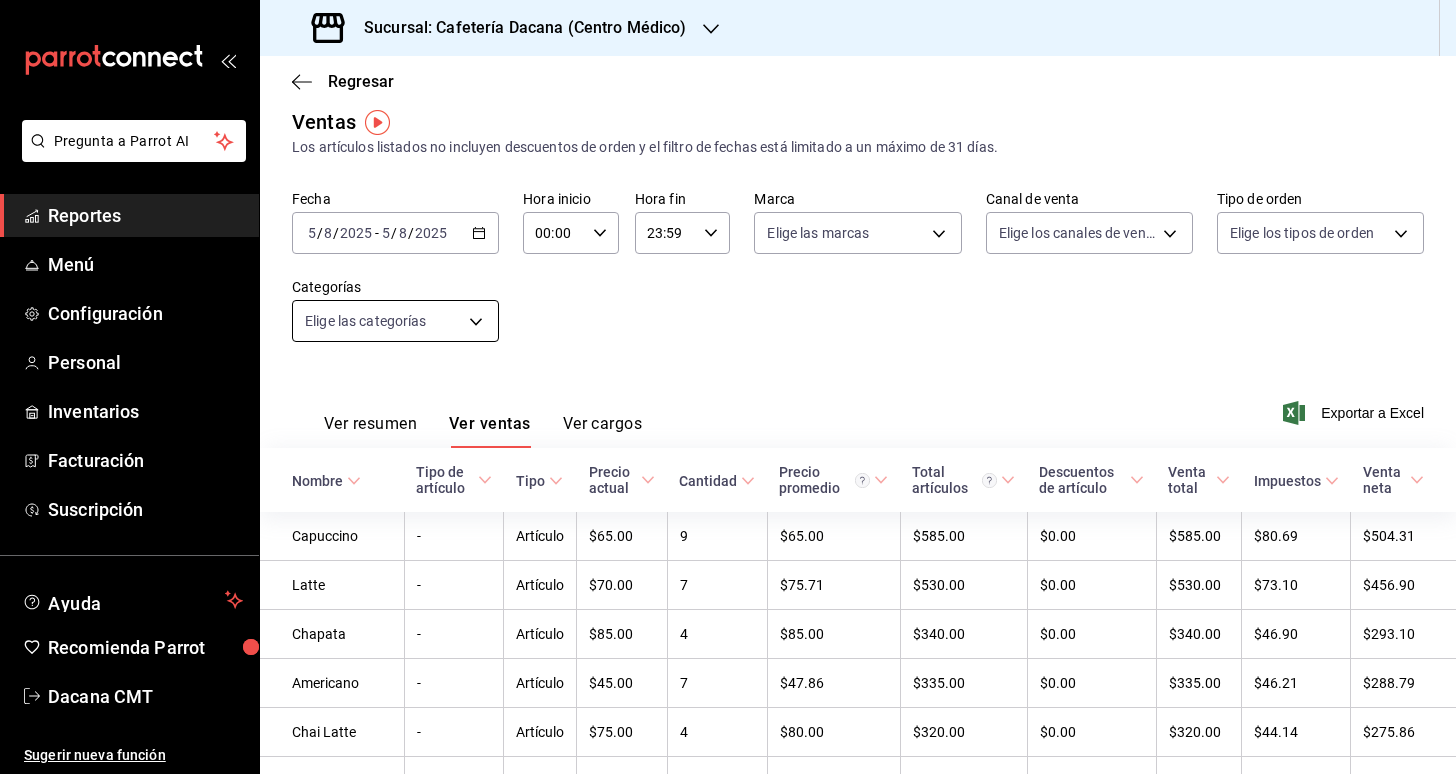 click on "Pregunta a Parrot AI Reportes   Menú   Configuración   Personal   Inventarios   Facturación   Suscripción   Ayuda Recomienda Parrot   Dacana CMT   Sugerir nueva función   Sucursal: Cafetería Dacana ([LOCATION]) Regresar Ventas Los artículos listados no incluyen descuentos de orden y el filtro de fechas está limitado a un máximo de 31 días. Fecha [DATE] [DATE] - [DATE] [DATE] Hora inicio 00:00 Hora inicio Hora fin 23:59 Hora fin Marca Elige las marcas Canal de venta Elige los canales de venta Tipo de orden Elige los tipos de orden Categorías Elige las categorías Ver resumen Ver ventas Ver cargos Exportar a Excel Nombre Tipo de artículo Tipo Precio actual Cantidad Precio promedio   Total artículos   Descuentos de artículo Venta total Impuestos Venta neta Capuccino - Artículo $65.00 9 $65.00 $585.00 $0.00 $585.00 $80.69 $504.31 Latte - Artículo $70.00 7 $75.71 $530.00 $0.00 $530.00 $73.10 $456.90 Chapata - Artículo $85.00 4 $85.00 $340.00 $0.00 $340.00 $46.90 $293.10 - 7" at bounding box center (728, 387) 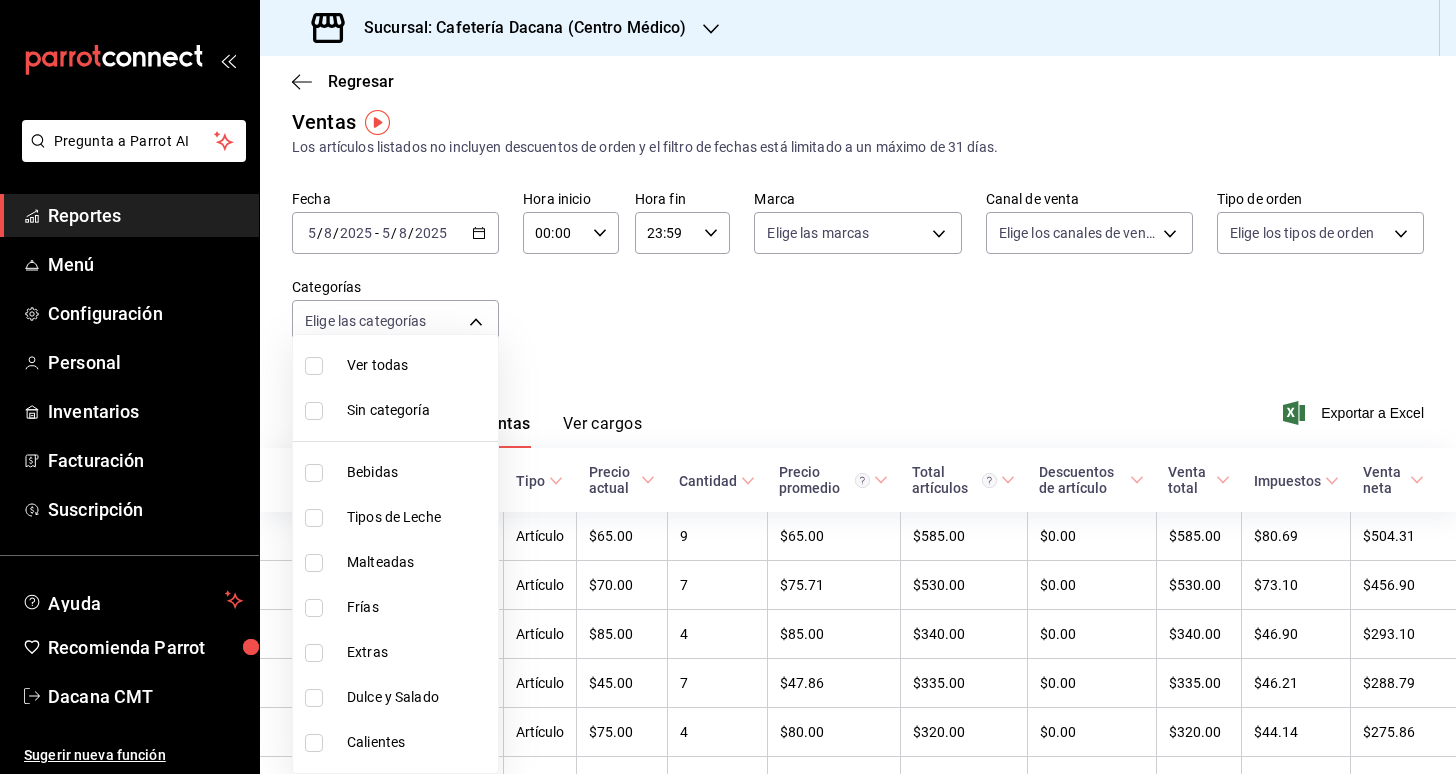click on "Dulce y Salado" at bounding box center (418, 697) 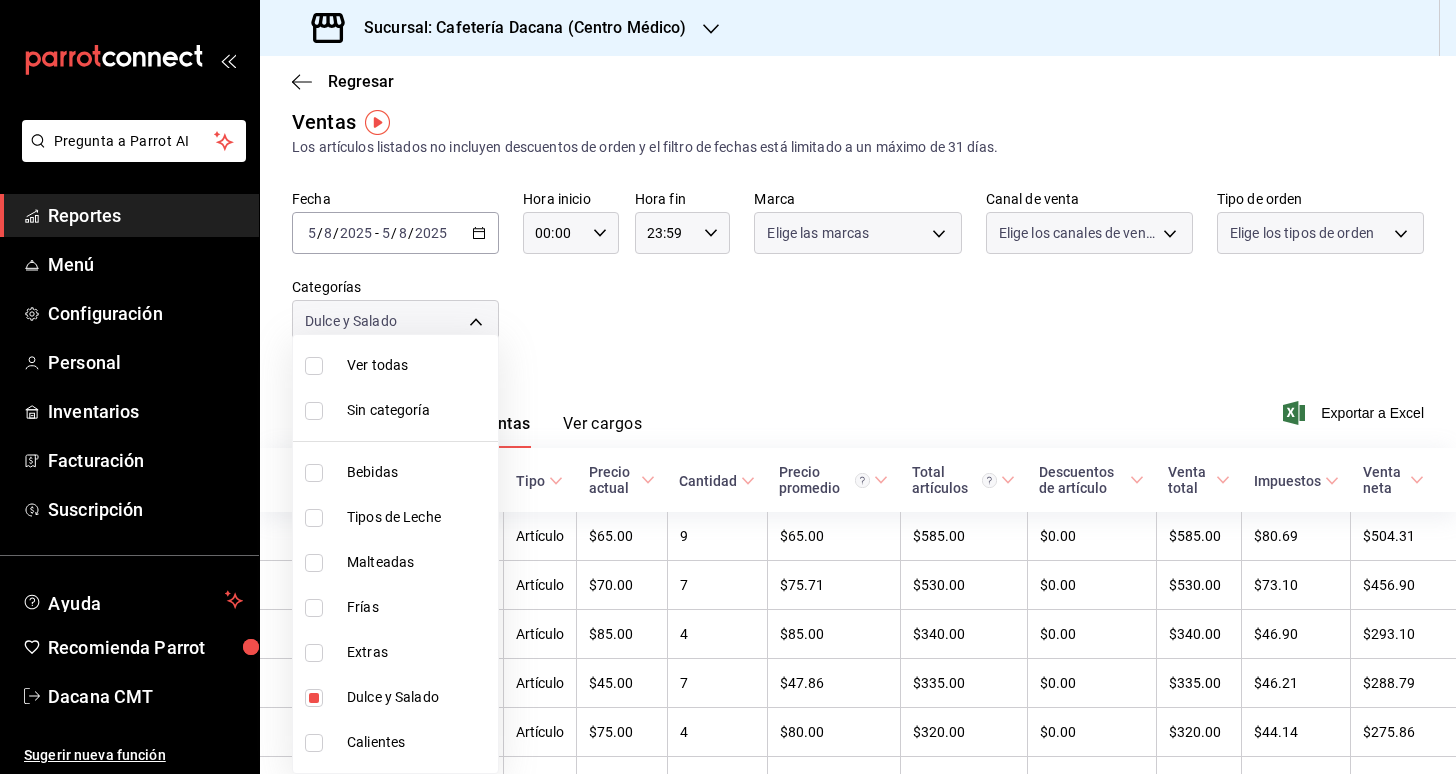 scroll, scrollTop: 0, scrollLeft: 0, axis: both 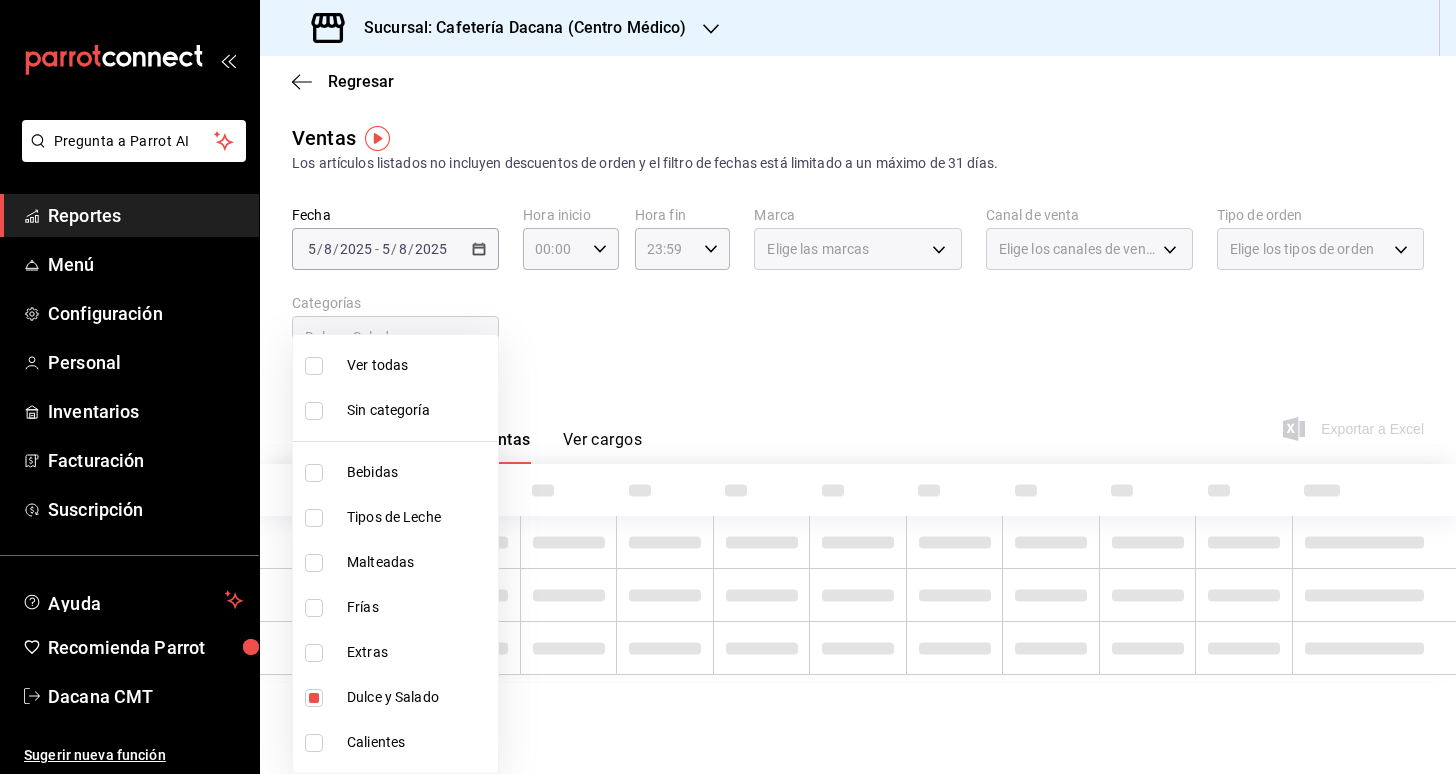 click at bounding box center (728, 387) 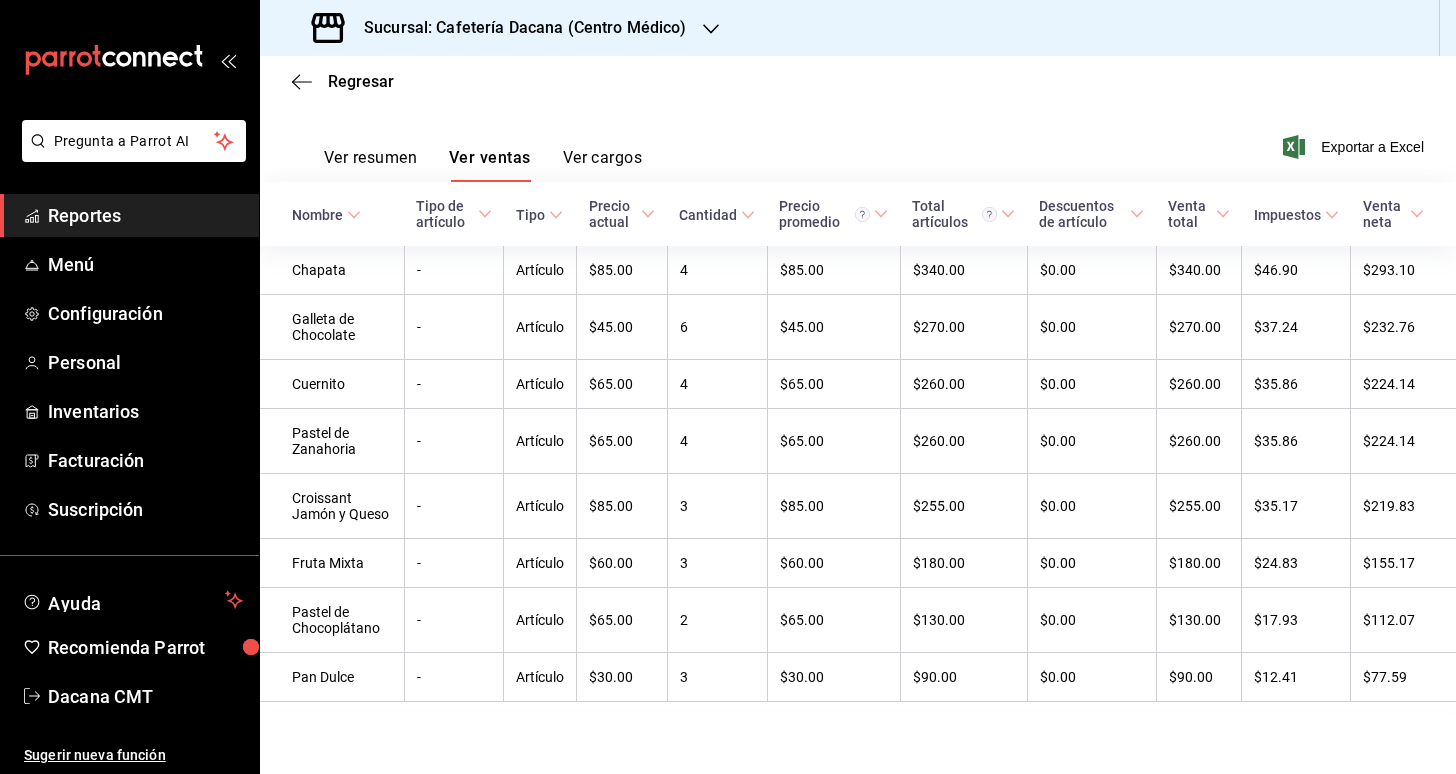 scroll, scrollTop: 282, scrollLeft: 0, axis: vertical 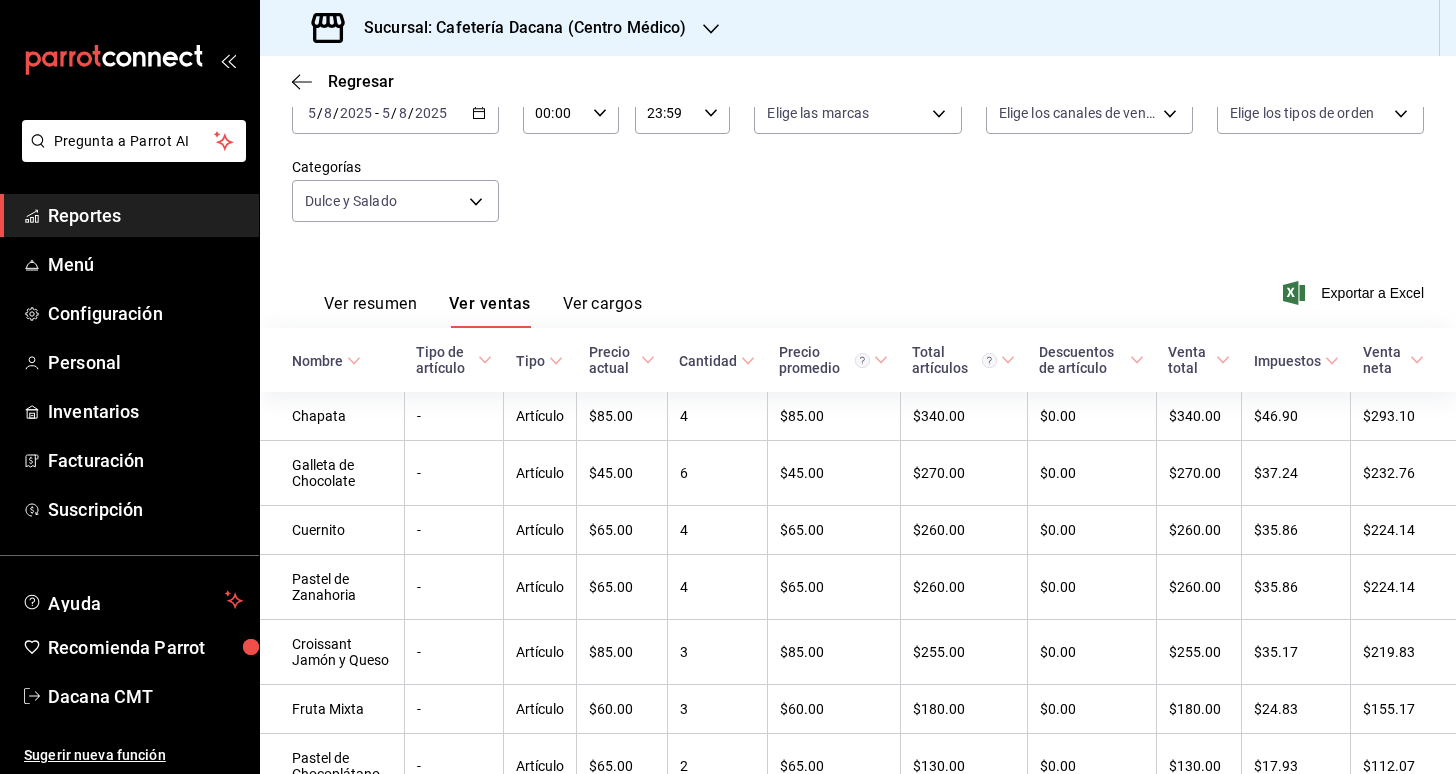 click 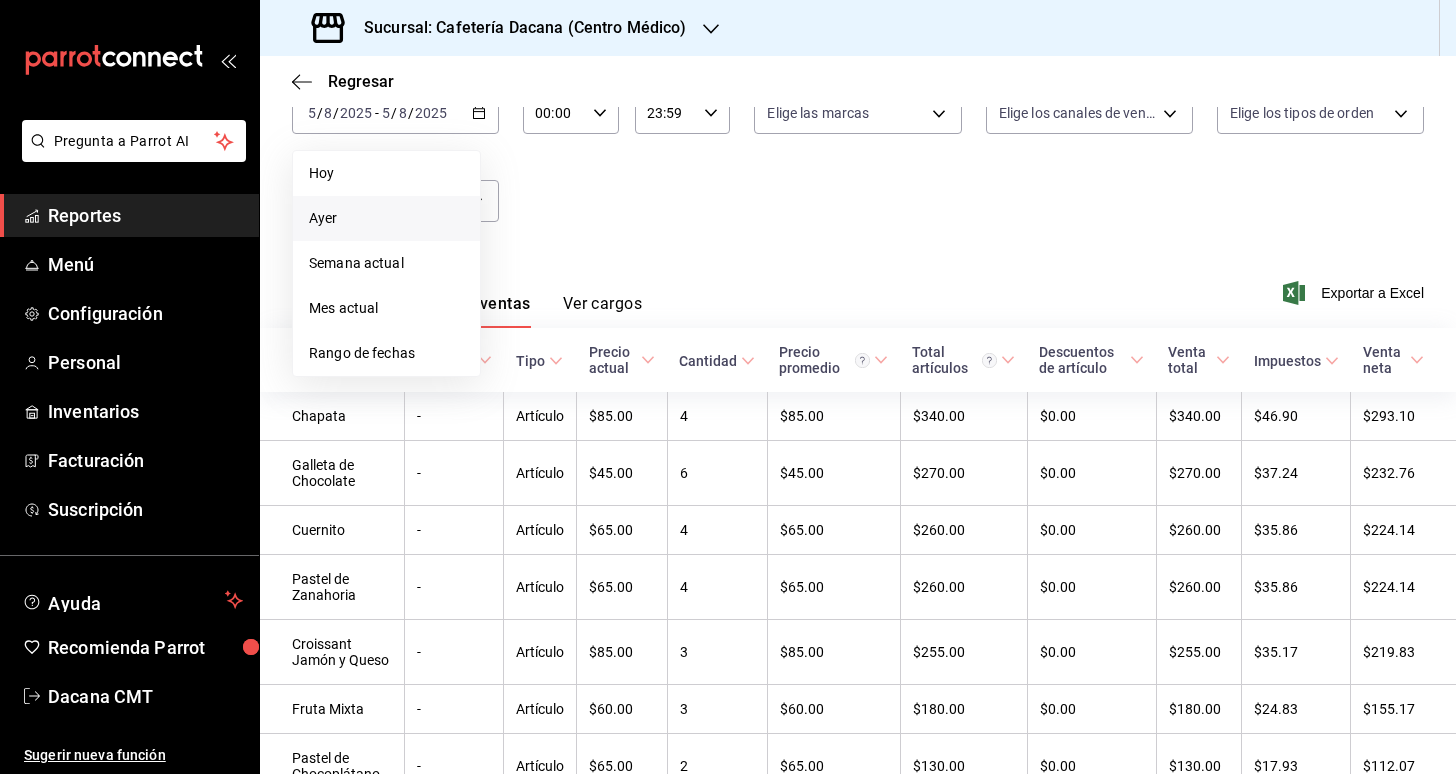 click on "Ayer" at bounding box center (386, 218) 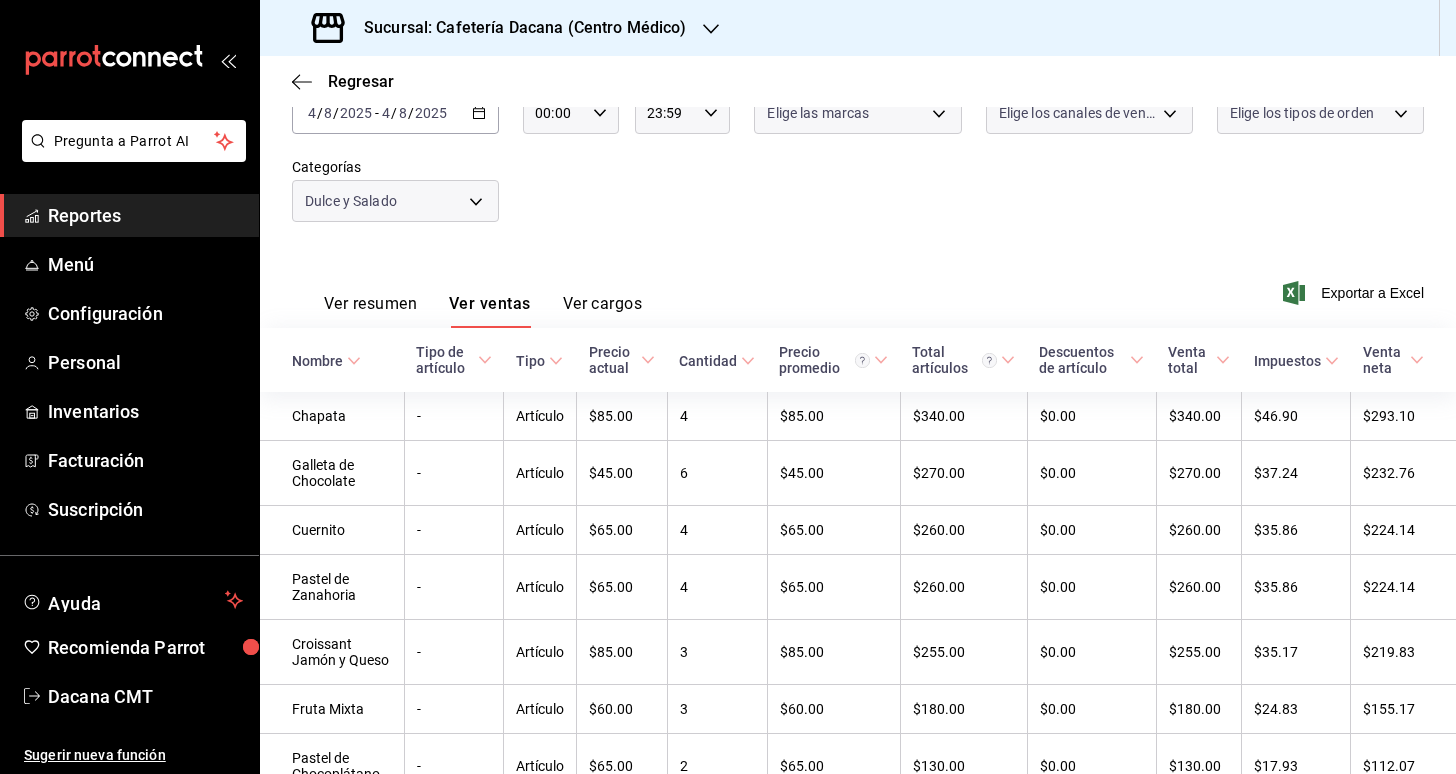 scroll, scrollTop: 0, scrollLeft: 0, axis: both 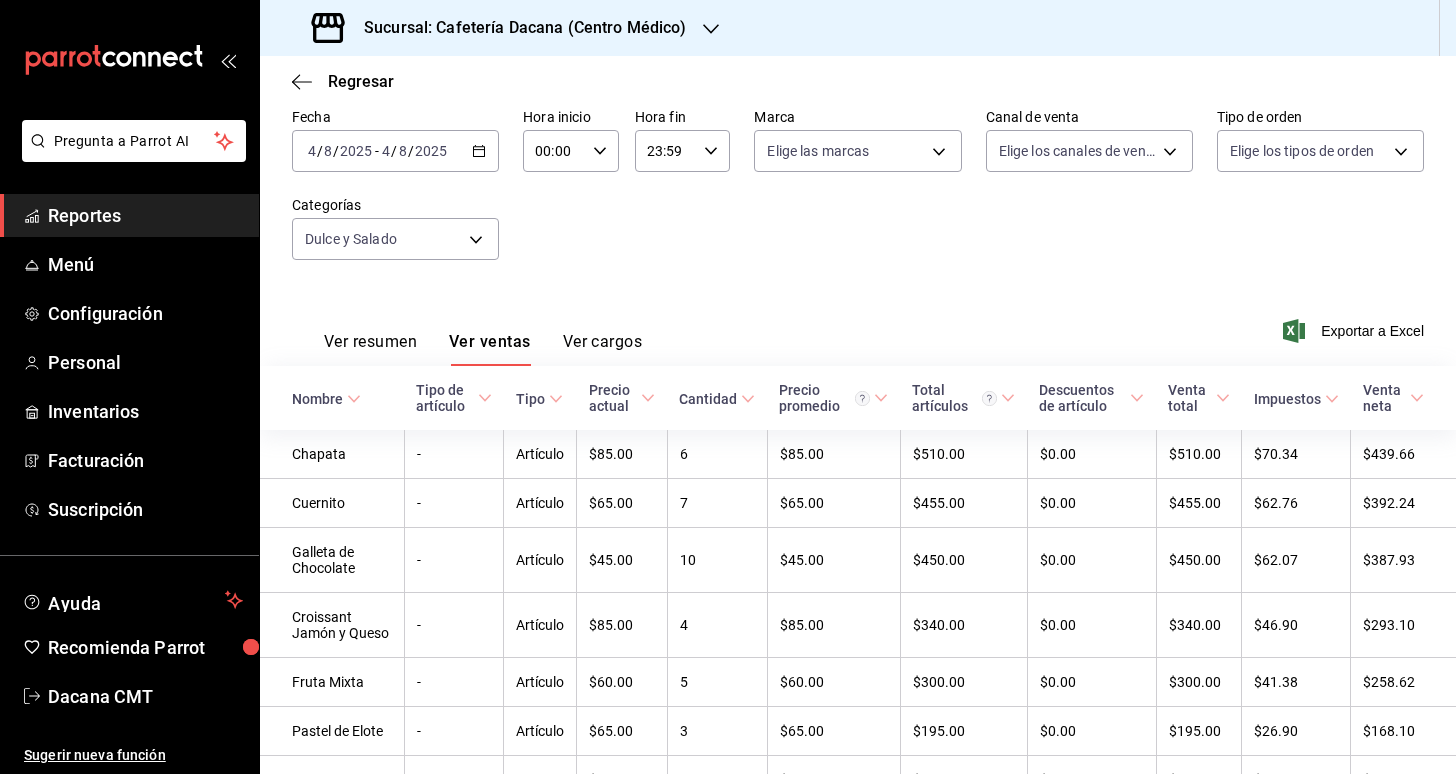click on "Fecha [DATE] [DATE] - [DATE] [DATE] Hora inicio 00:00 Hora inicio Hora fin 23:59 Hora fin Marca Elige las marcas Canal de venta Elige los canales de venta Tipo de orden Elige los tipos de orden Categorías Dulce y Salado [UUID]" at bounding box center [858, 196] 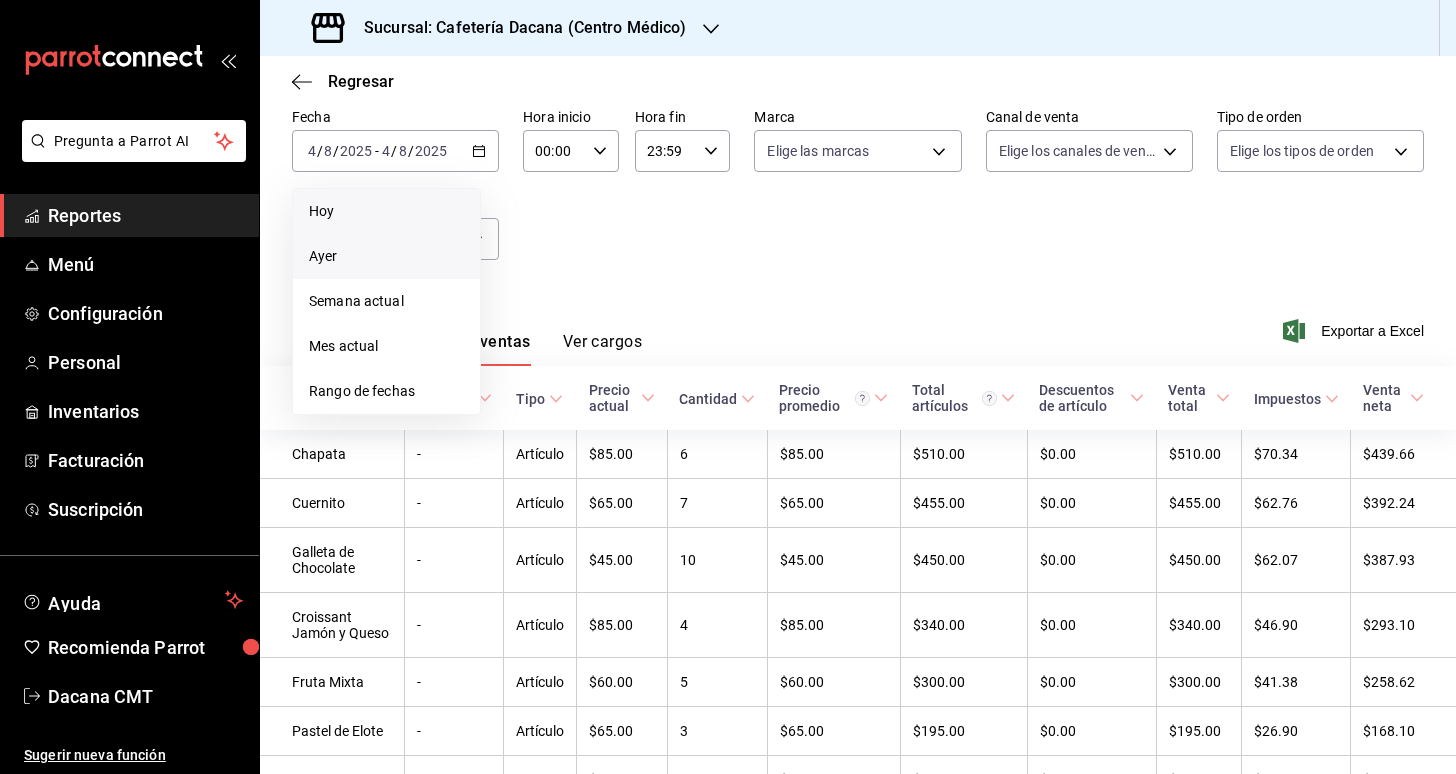 click on "Hoy" at bounding box center (386, 211) 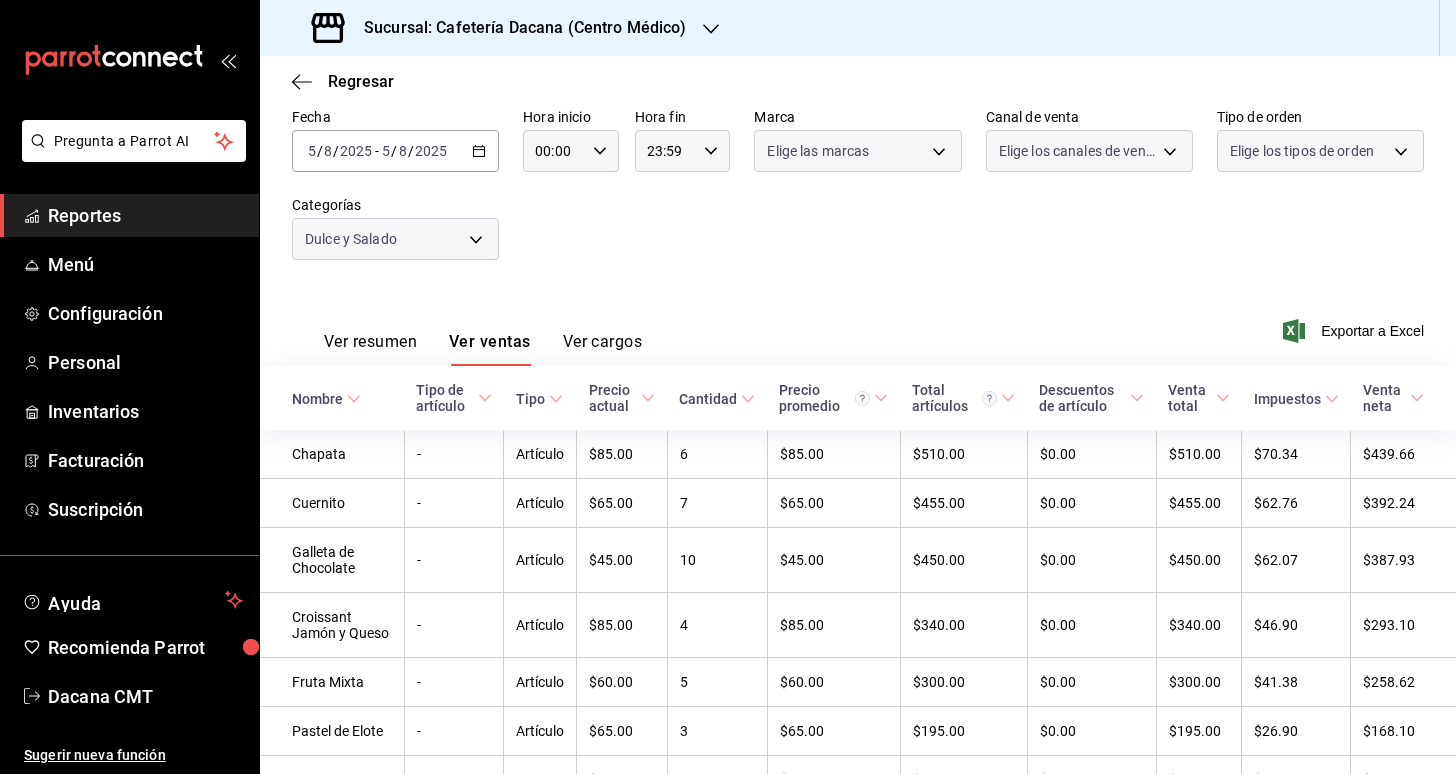 scroll, scrollTop: 0, scrollLeft: 0, axis: both 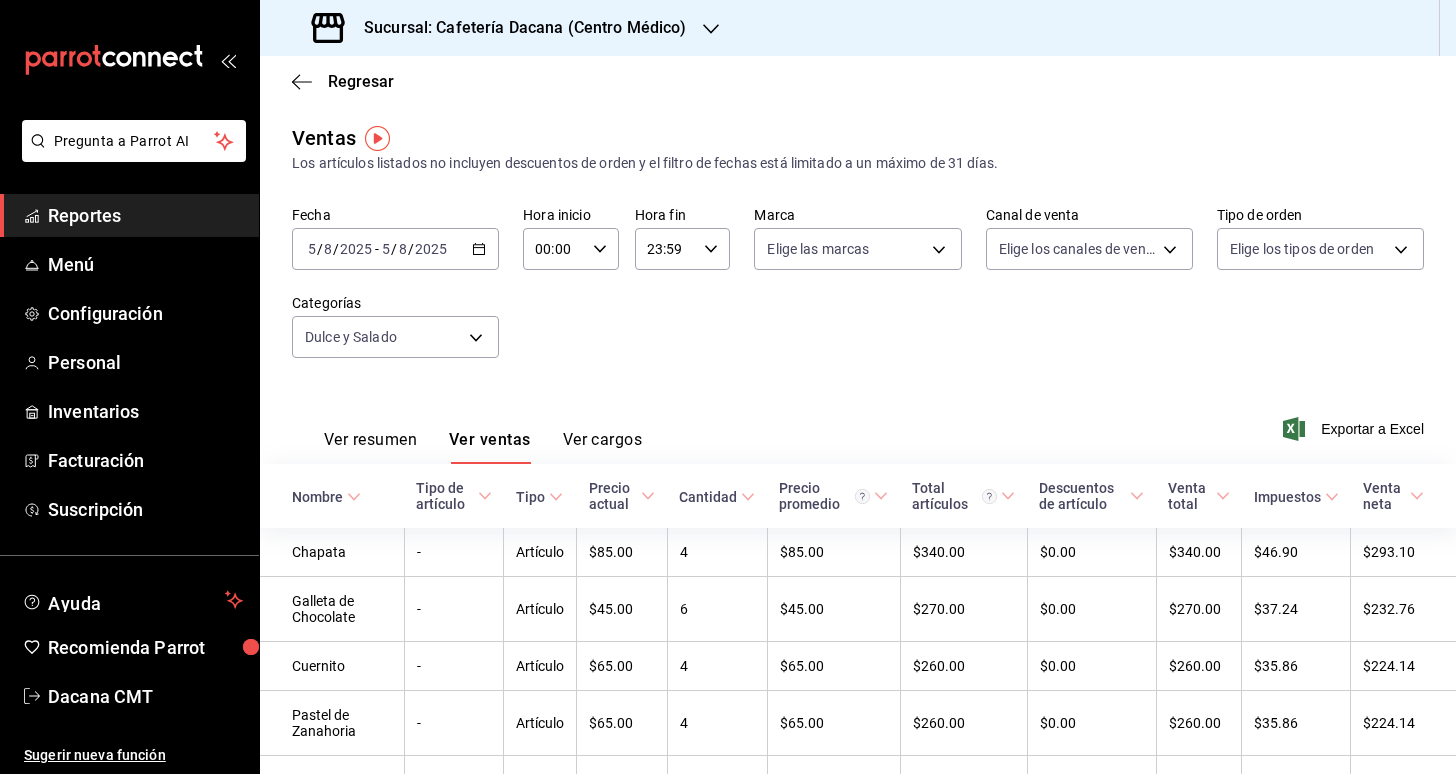 click on "2025-08-05 5 / 8 / 2025 - 2025-08-05 5 / 8 / 2025" at bounding box center [395, 249] 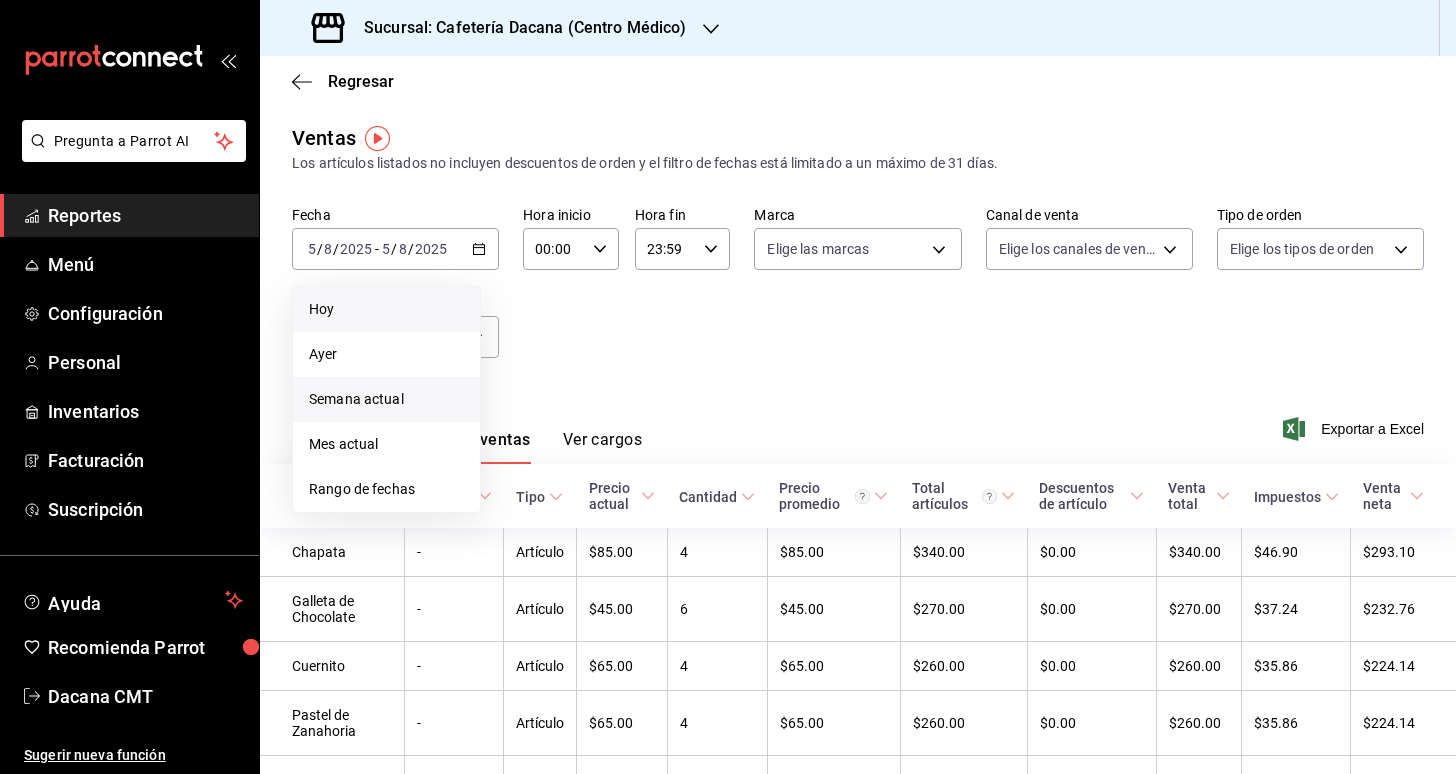 click on "Semana actual" at bounding box center [386, 399] 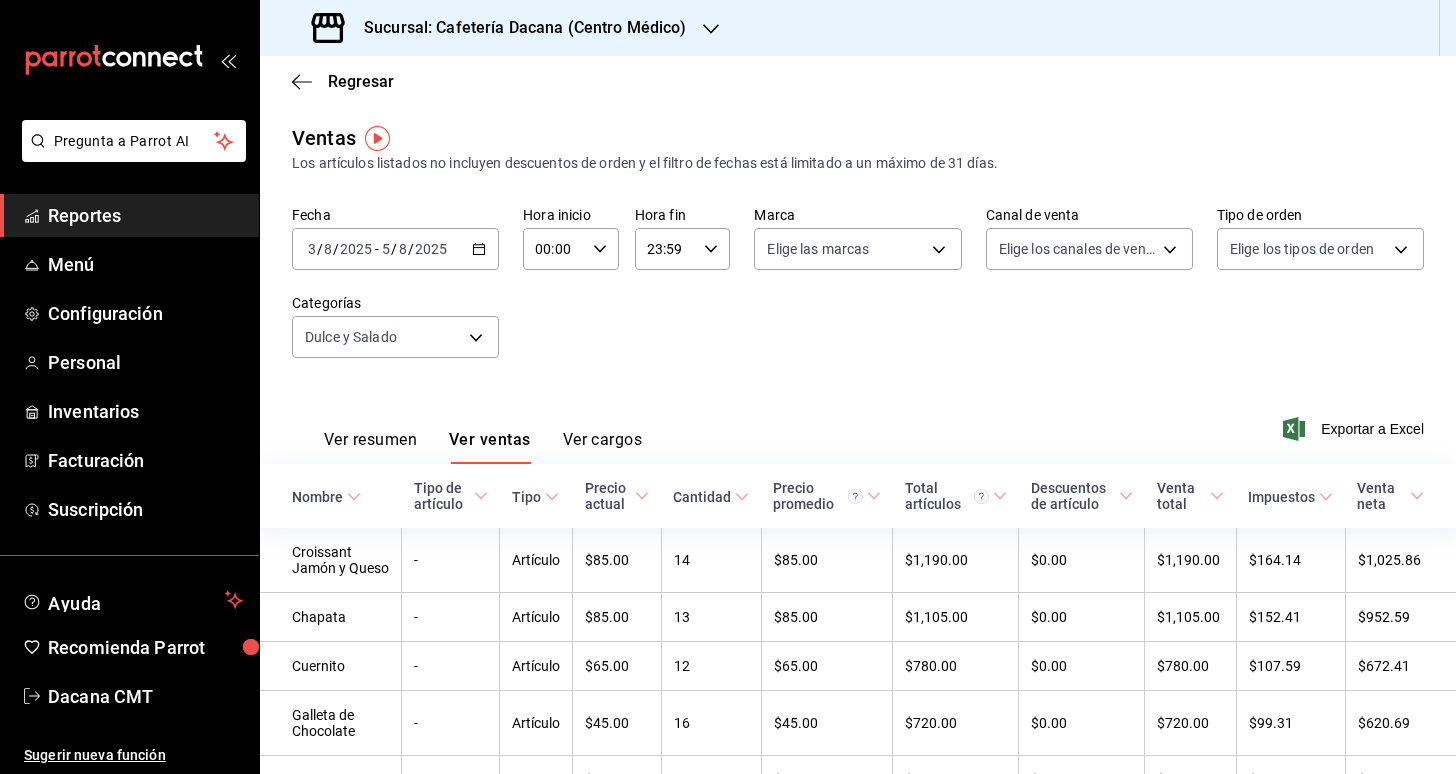 click on "[DATE] - [DATE]" at bounding box center [395, 249] 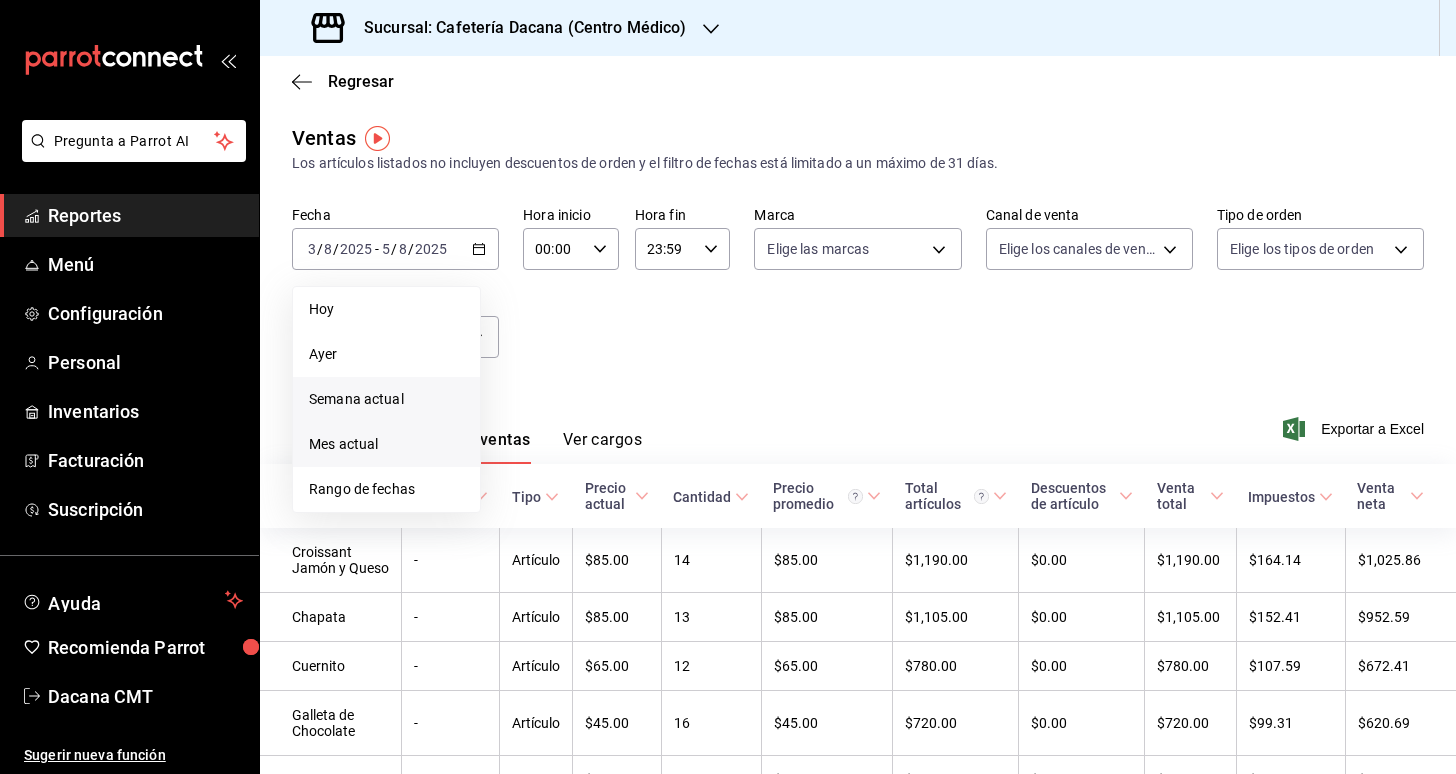click on "Mes actual" at bounding box center (386, 444) 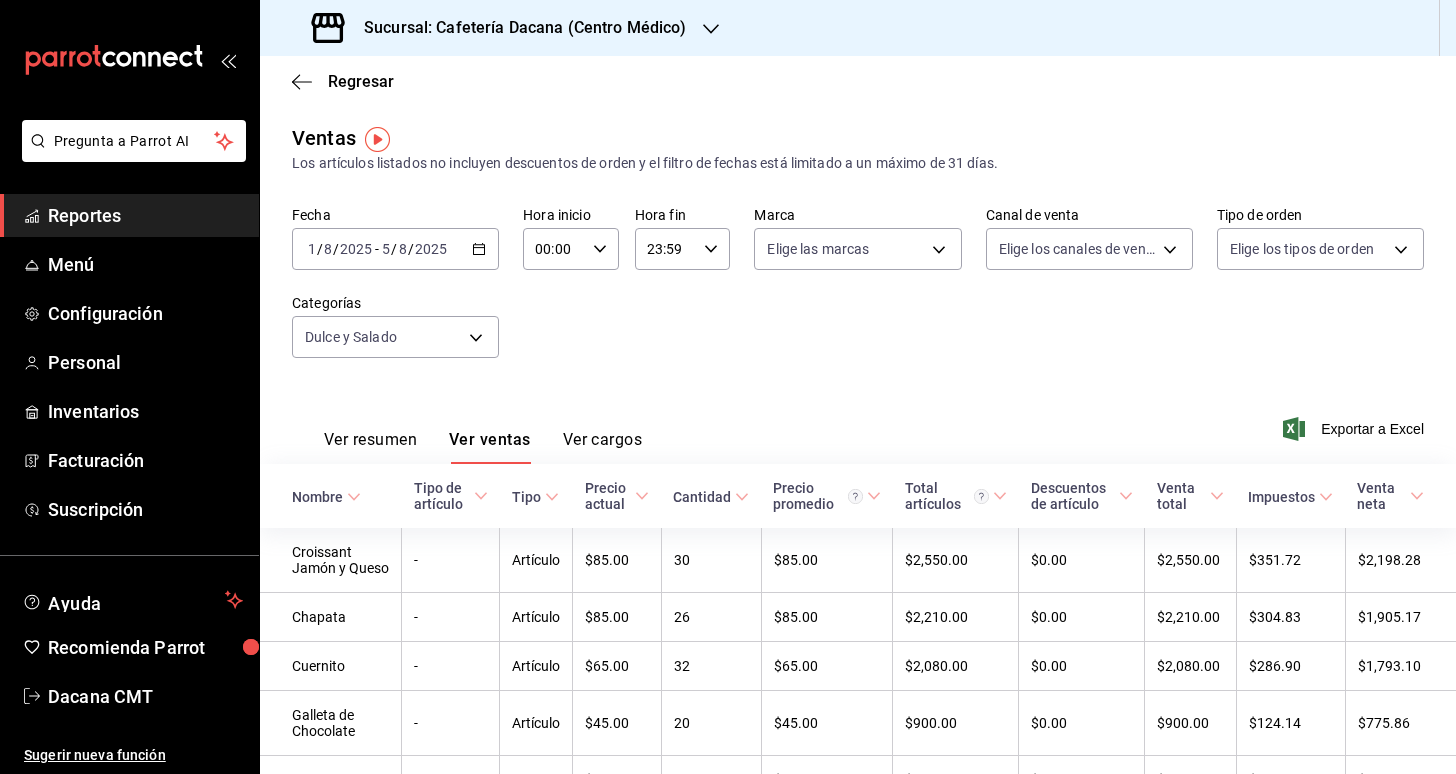 scroll, scrollTop: 0, scrollLeft: 0, axis: both 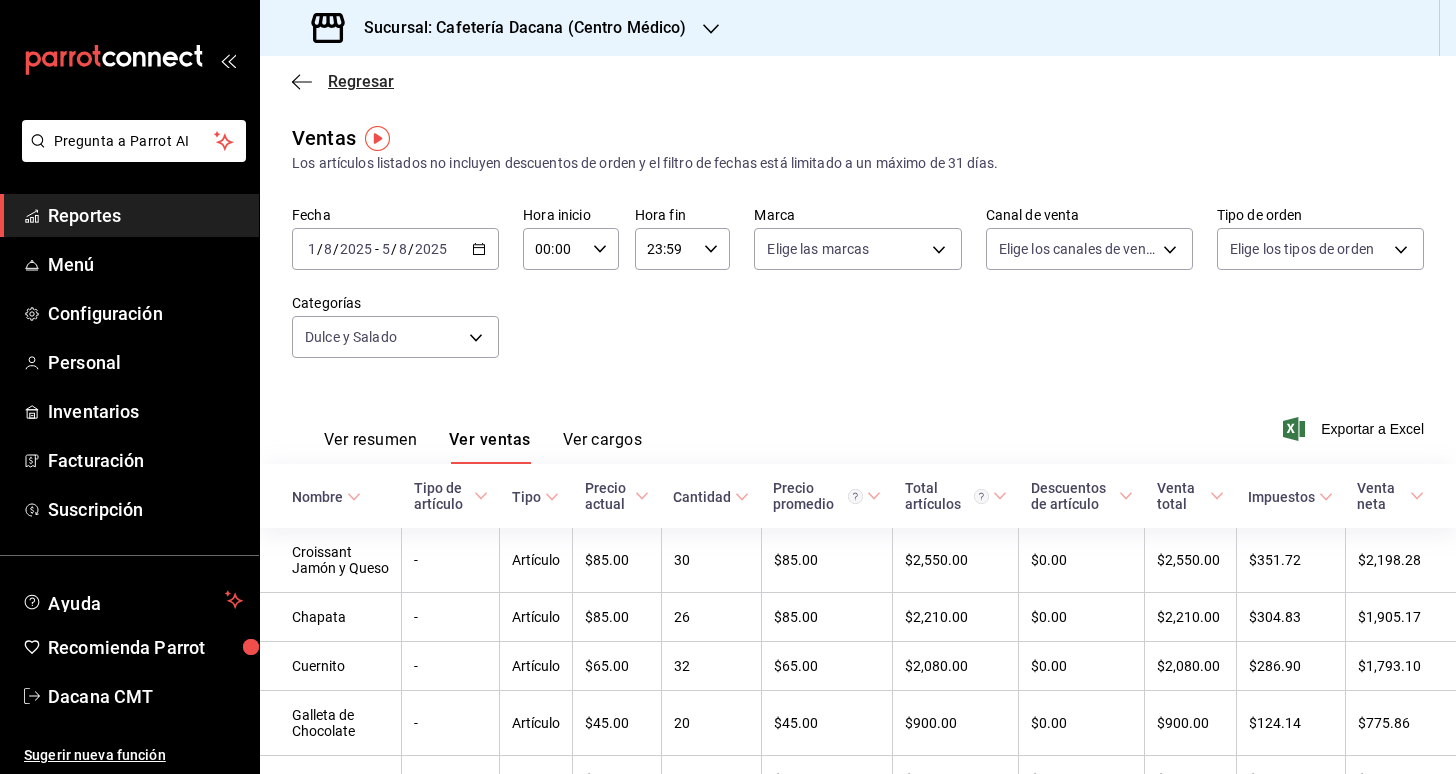 click on "Regresar" at bounding box center (361, 81) 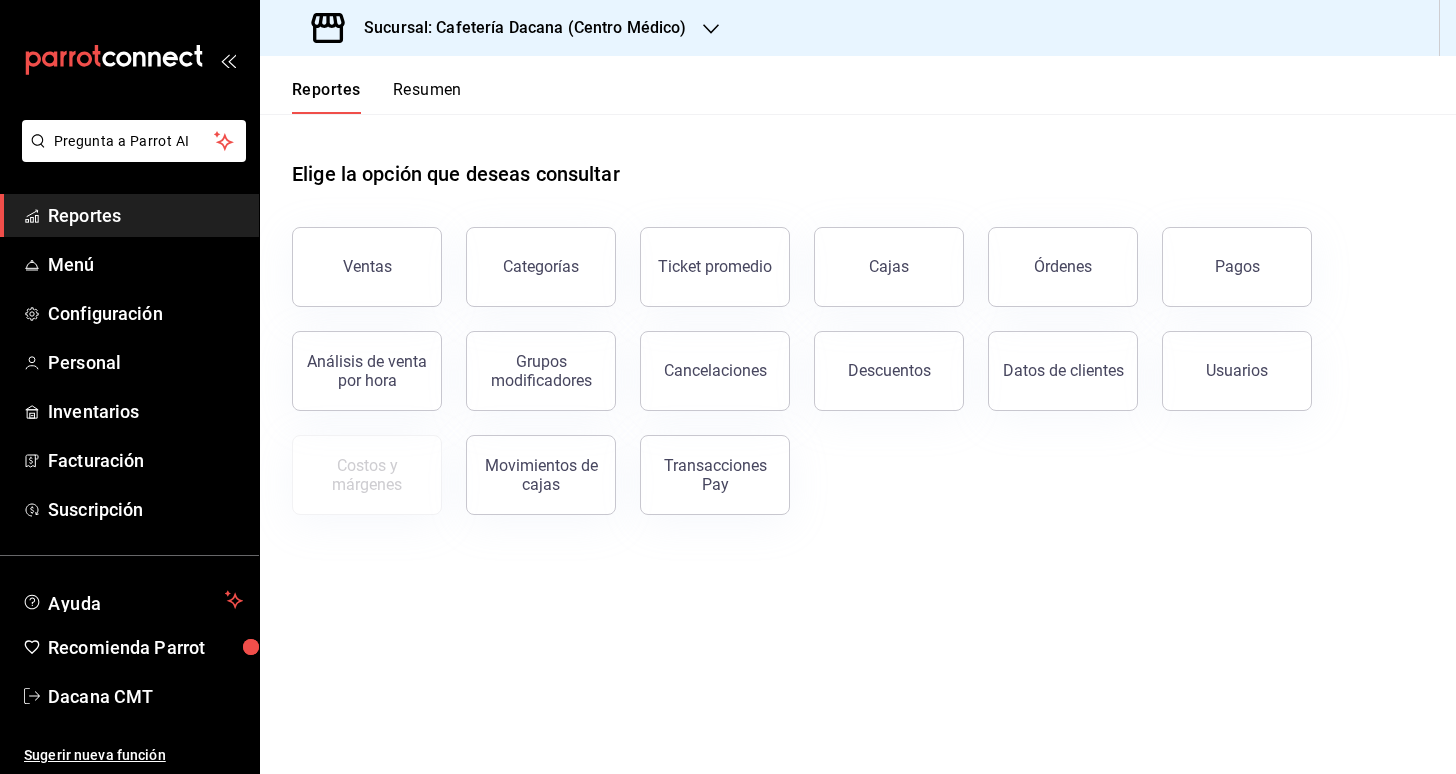 click on "Resumen" at bounding box center [427, 97] 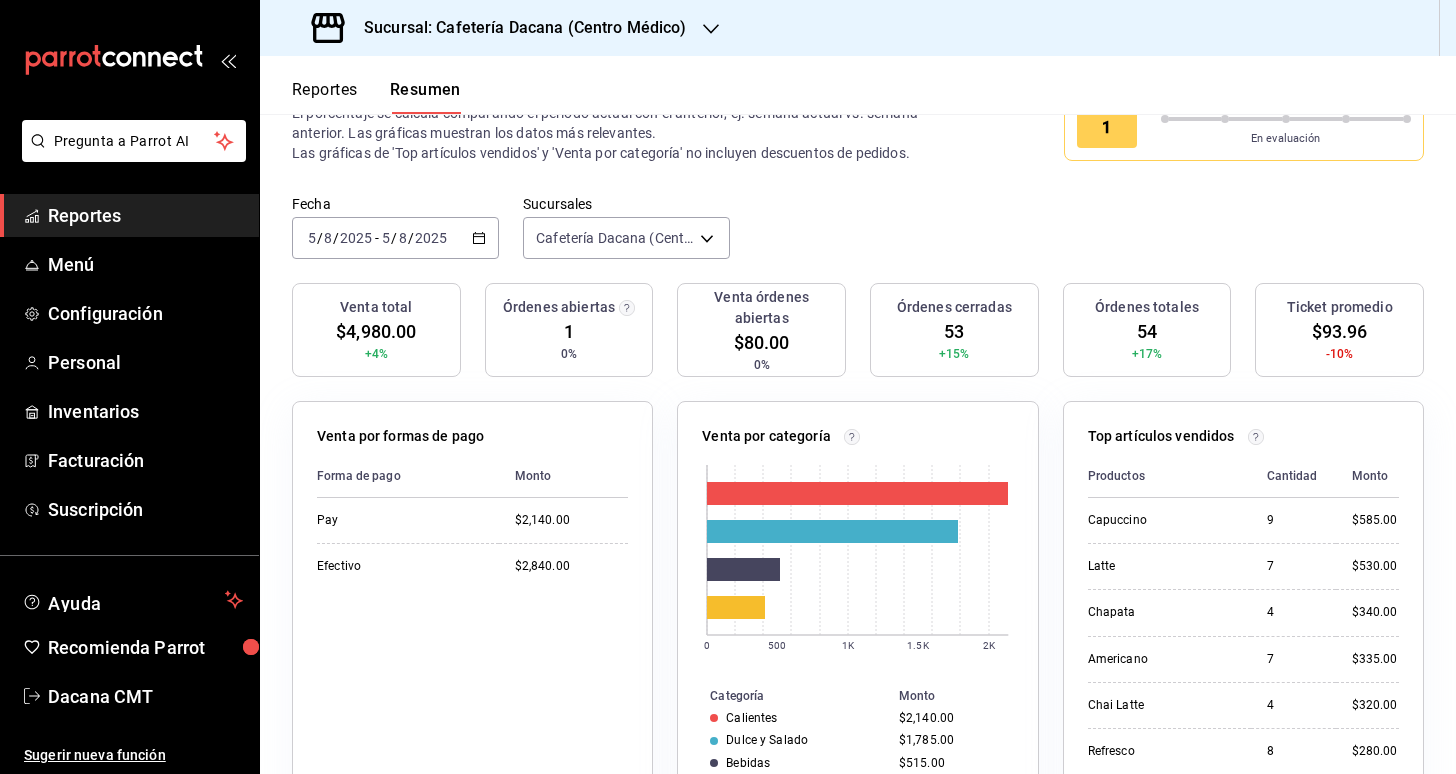 scroll, scrollTop: 77, scrollLeft: 0, axis: vertical 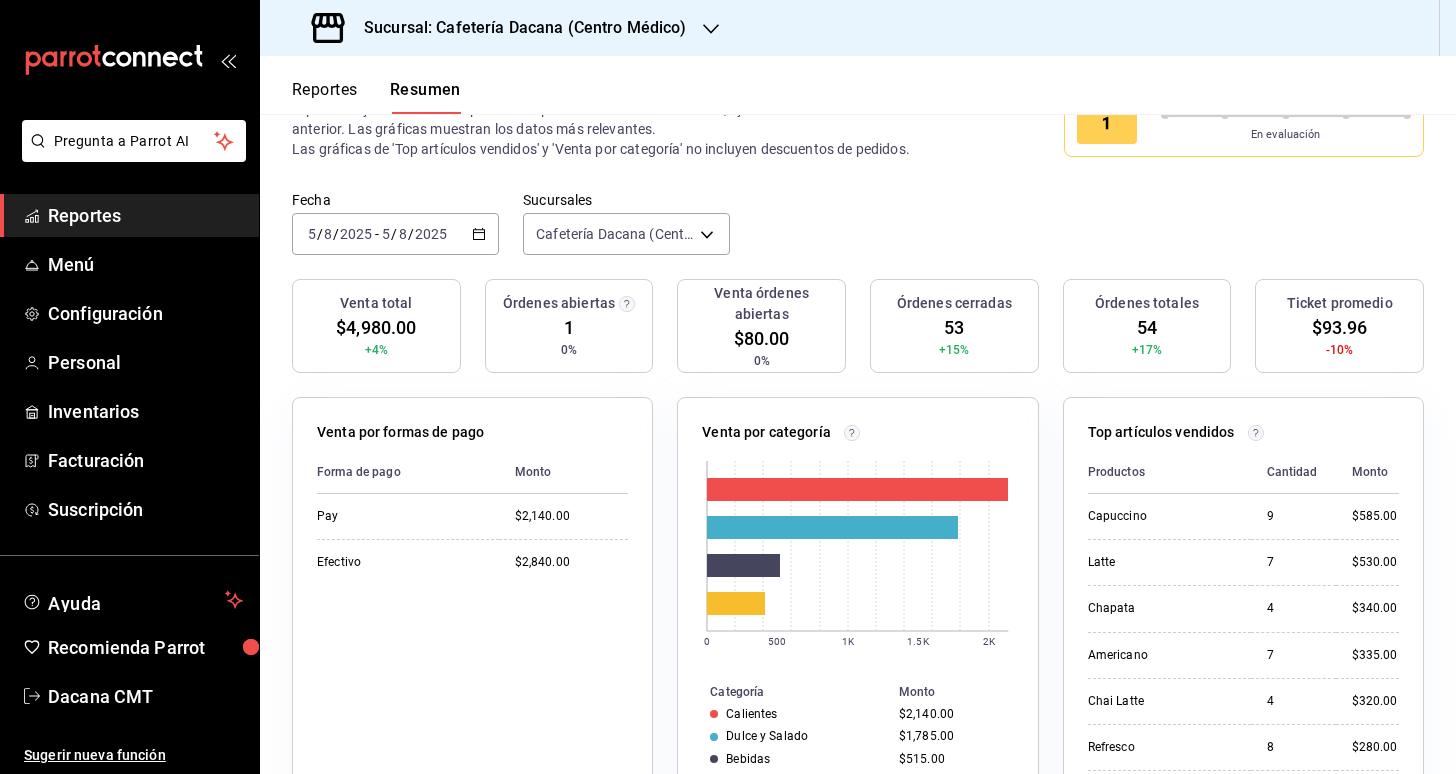 click 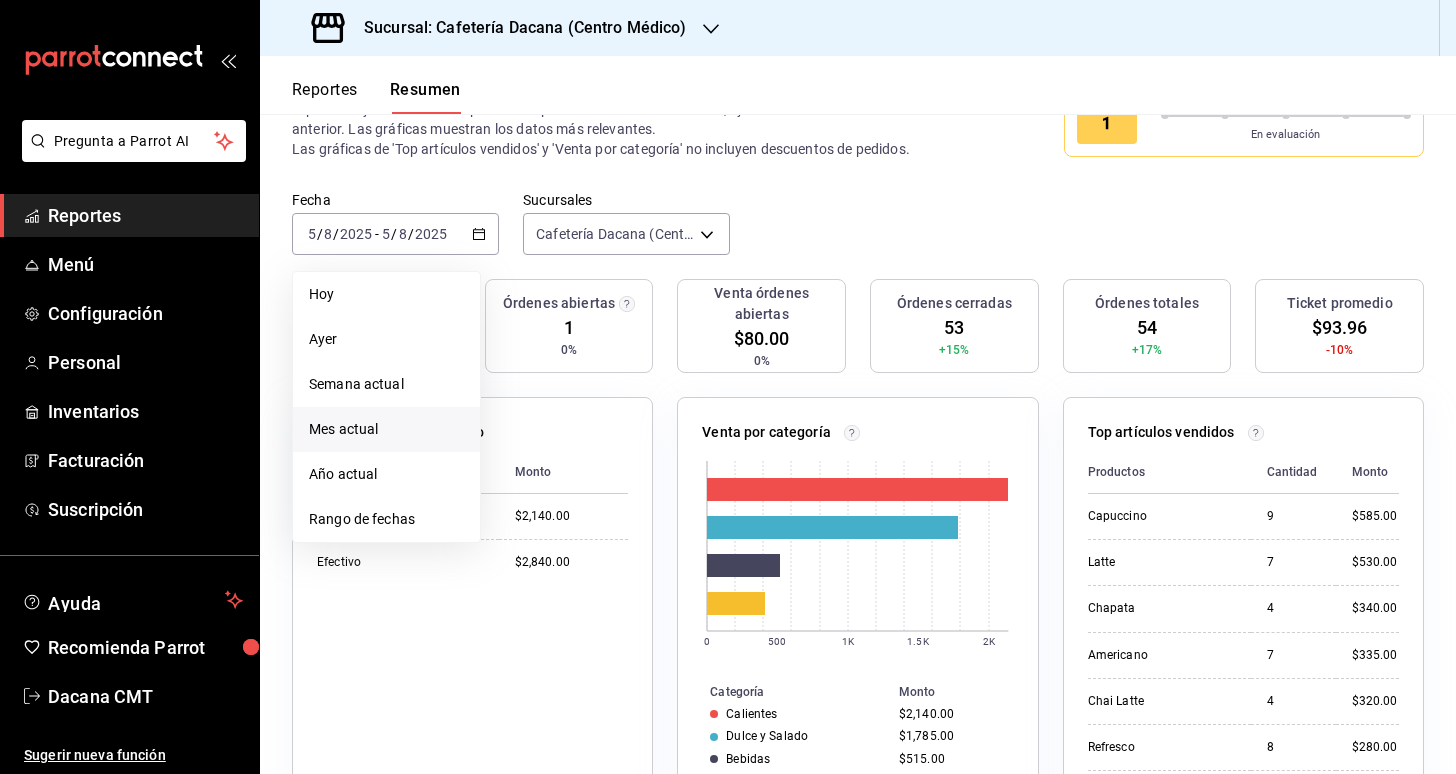 click on "Mes actual" at bounding box center (386, 429) 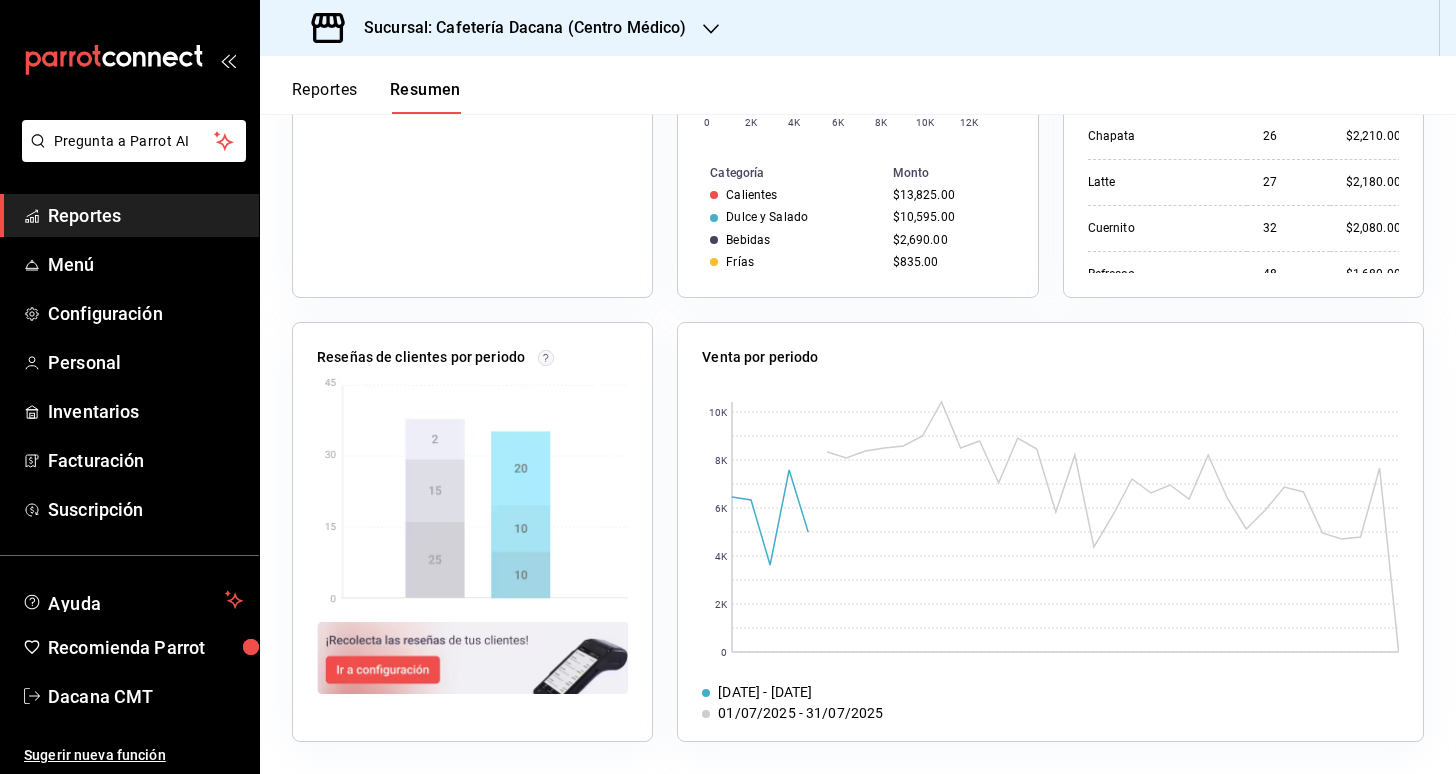 scroll, scrollTop: 596, scrollLeft: 0, axis: vertical 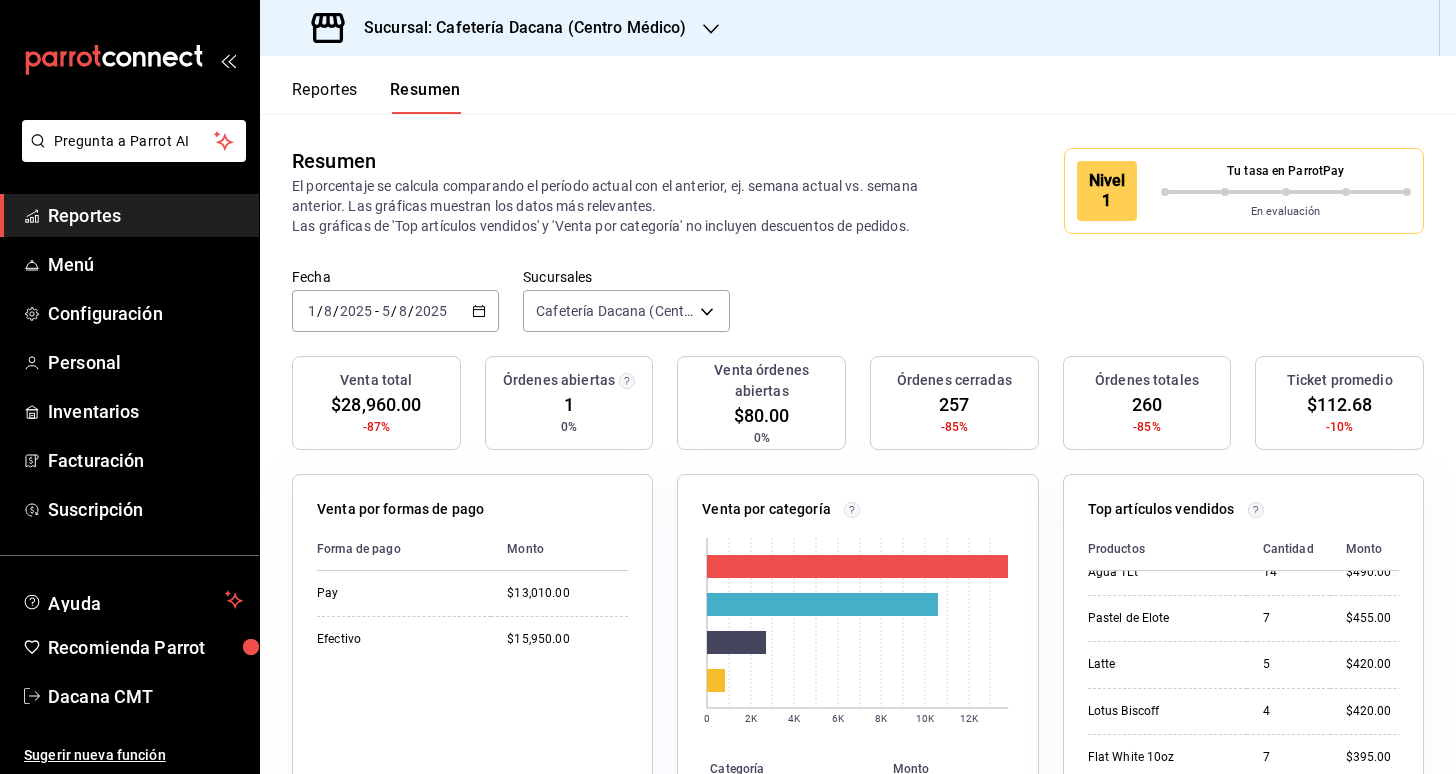 click 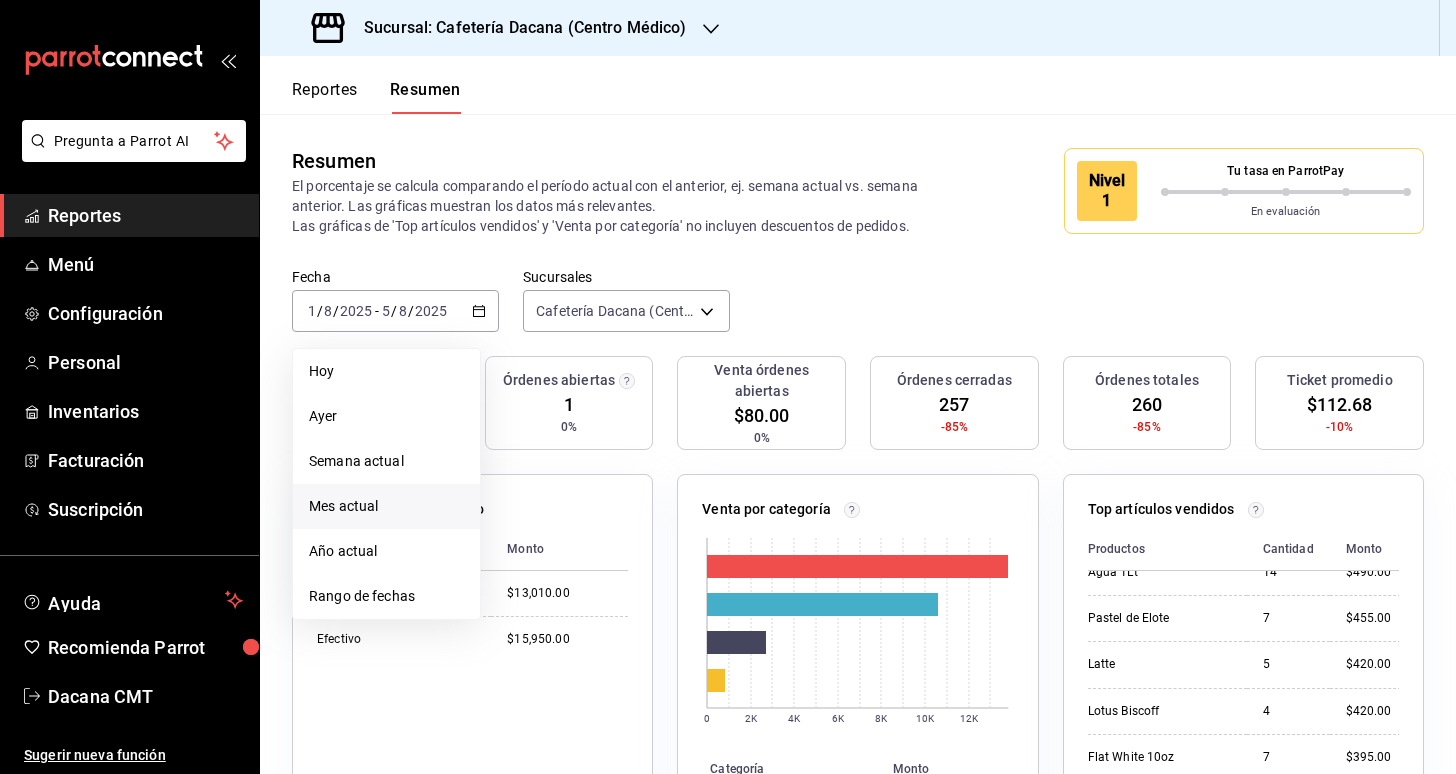 click on "Nivel 1" at bounding box center (1107, 191) 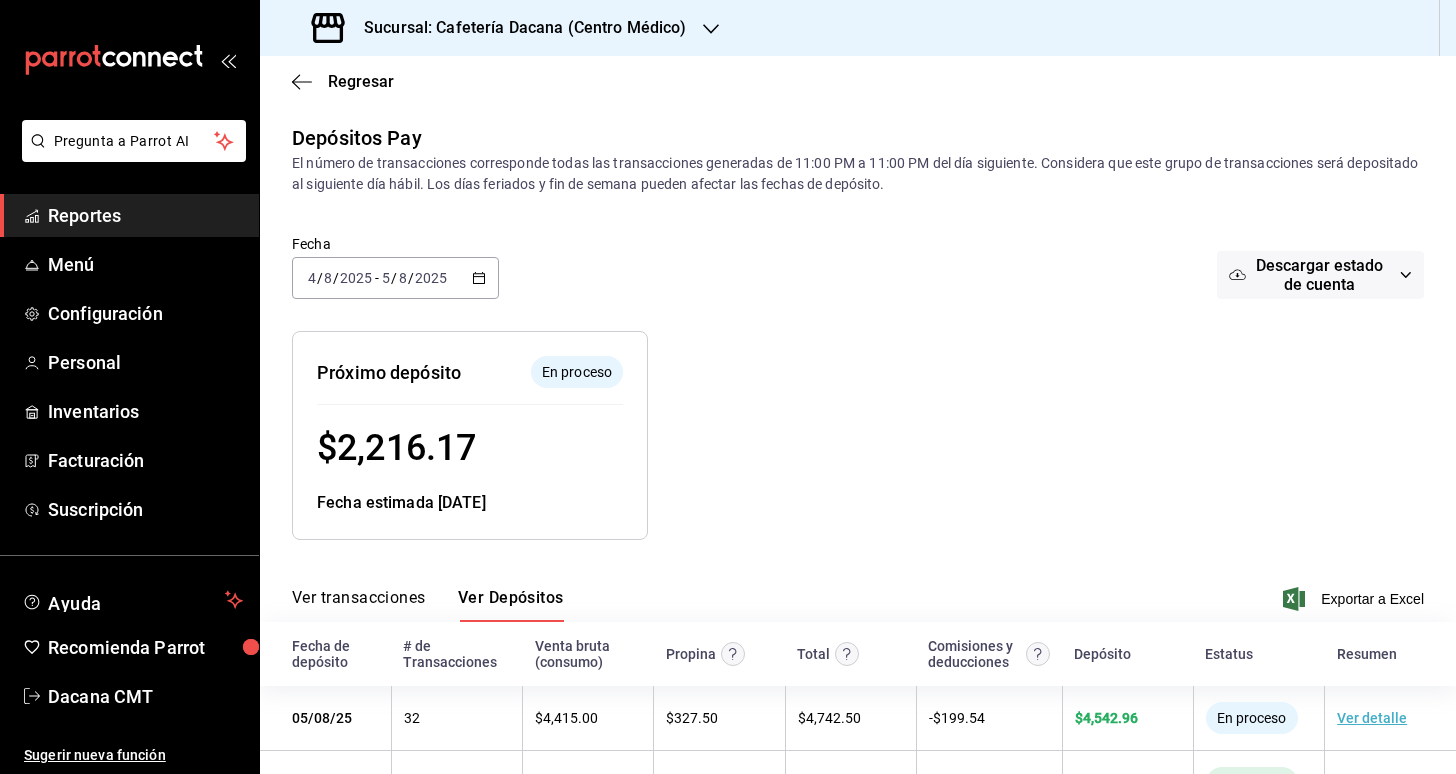 click on "[DATE] [DATE] - [DATE] [DATE]" at bounding box center (395, 278) 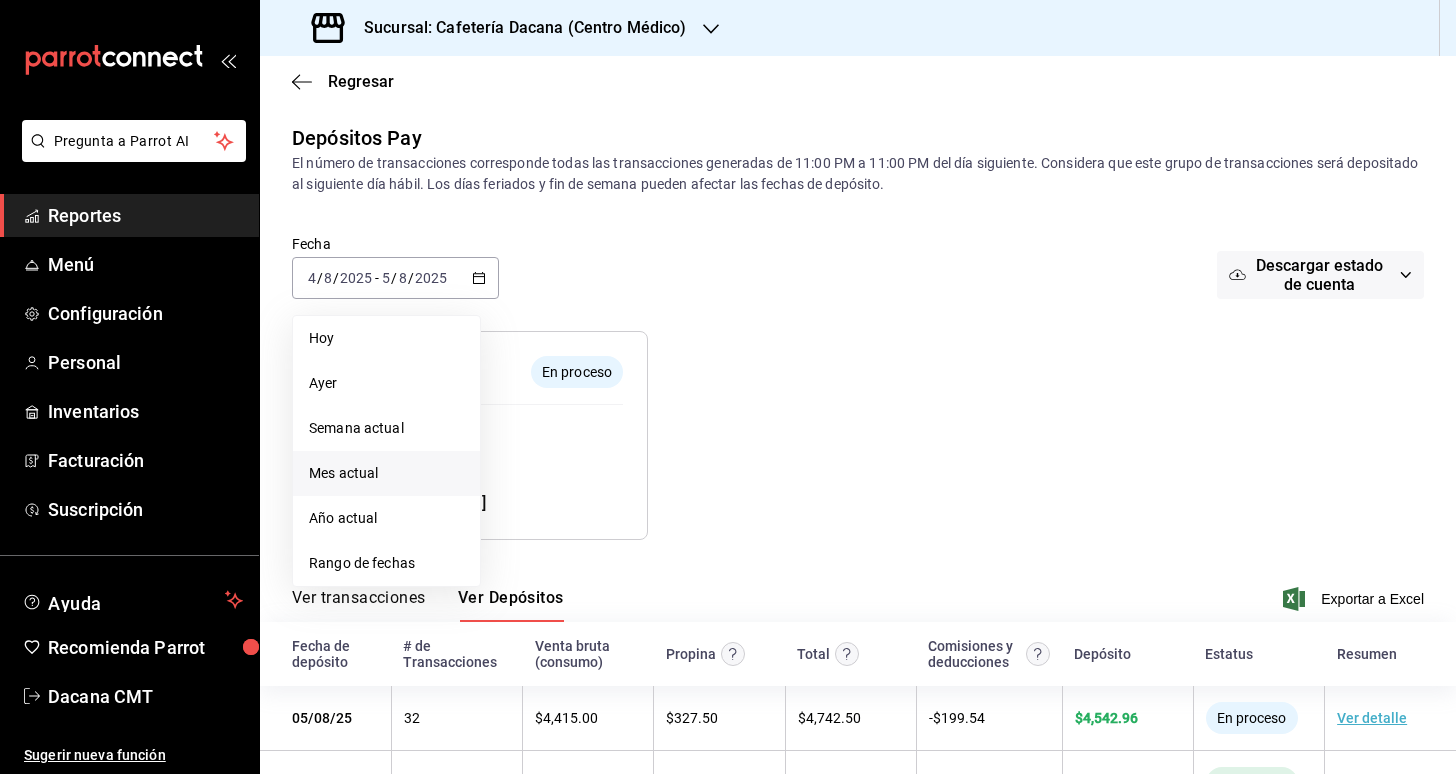 click on "Mes actual" at bounding box center [386, 473] 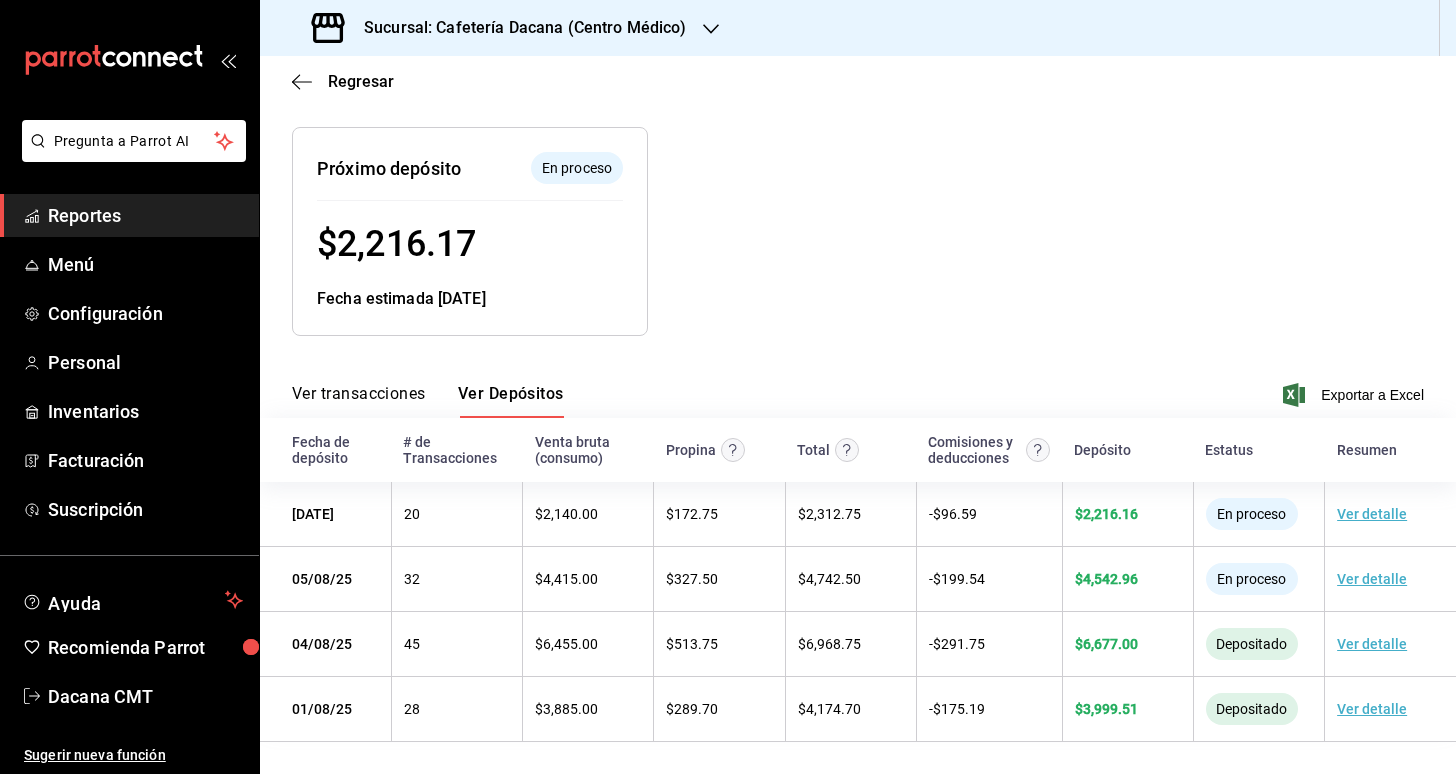 scroll, scrollTop: 204, scrollLeft: 0, axis: vertical 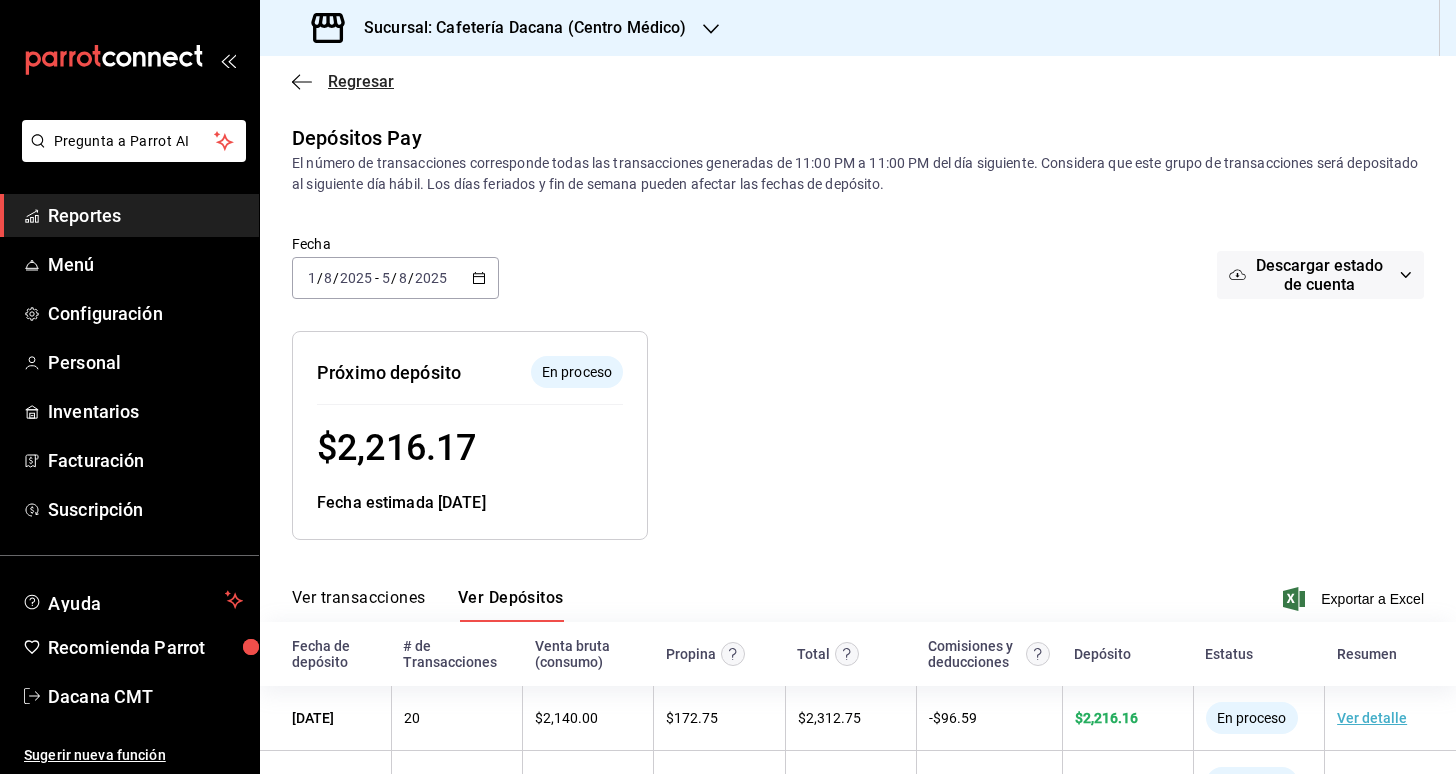 click on "Regresar" at bounding box center (343, 81) 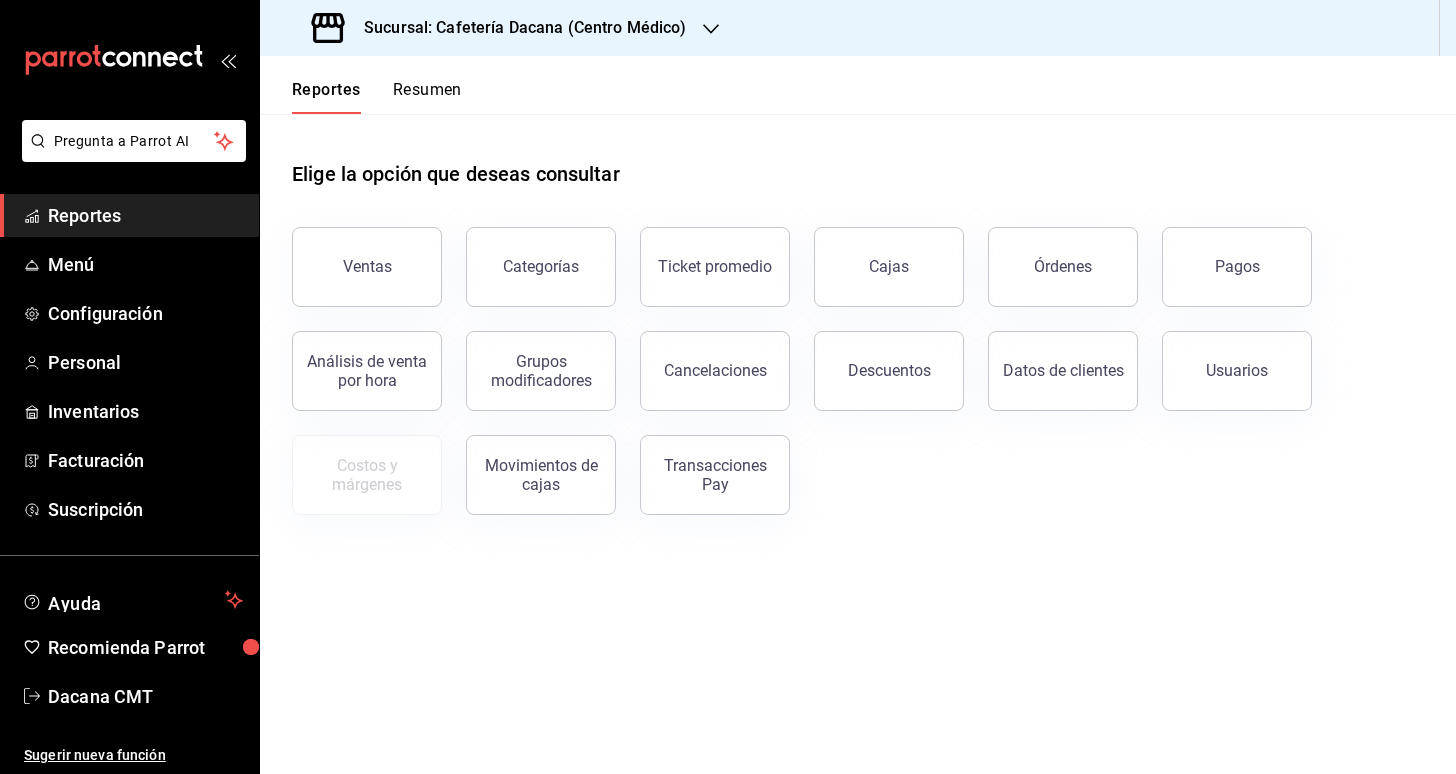 click on "Reportes Resumen" at bounding box center [858, 85] 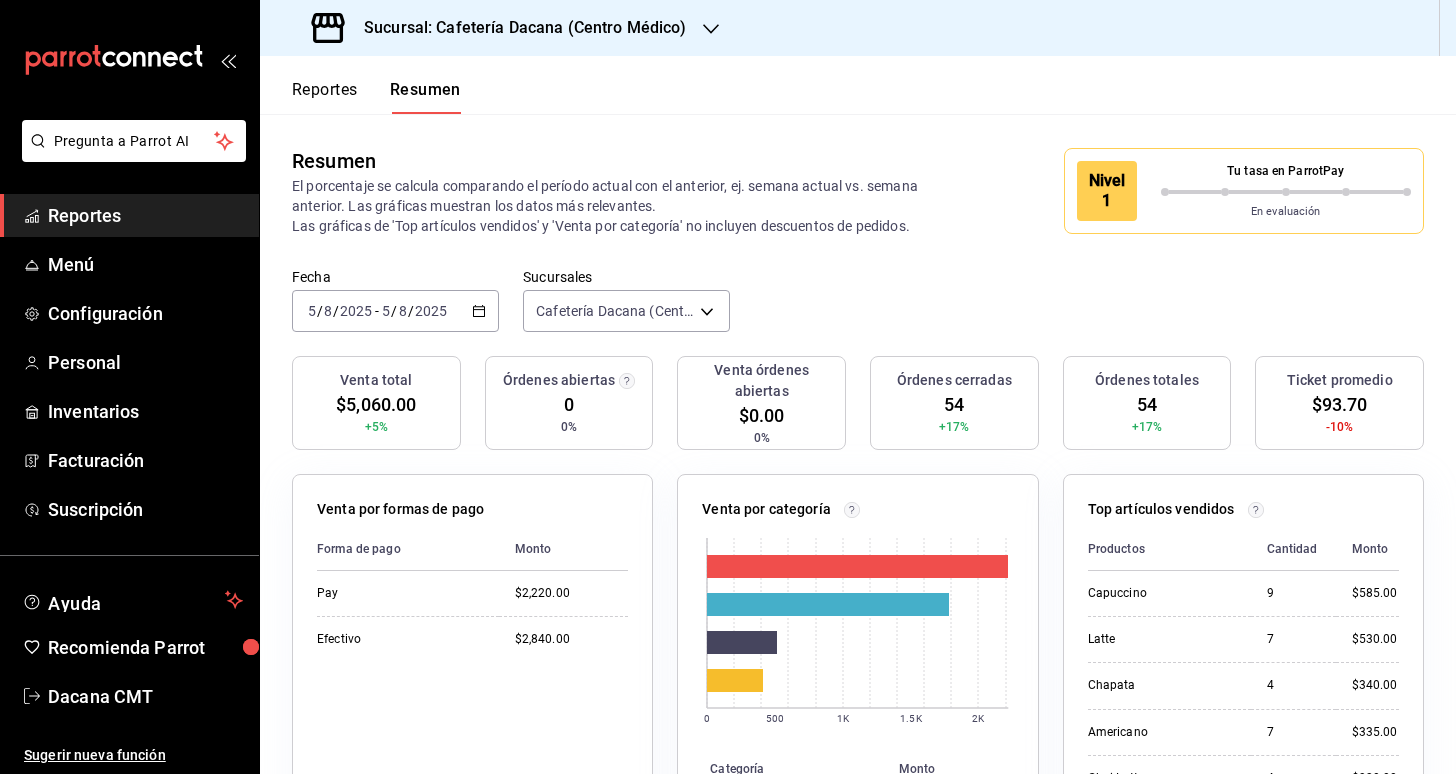 click on "Sucursal: Cafetería Dacana (Centro Médico)" at bounding box center (517, 28) 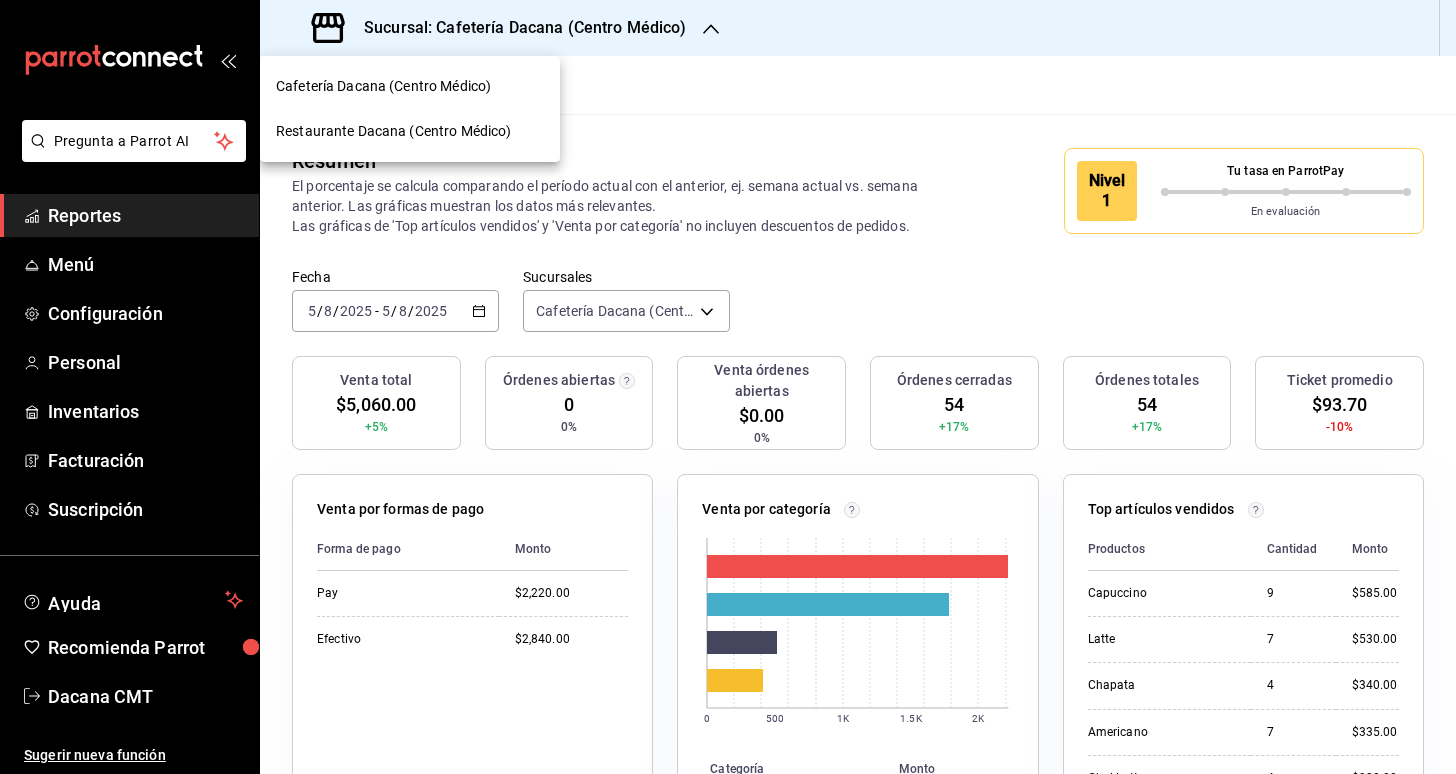 click on "Restaurante Dacana (Centro Médico)" at bounding box center (410, 131) 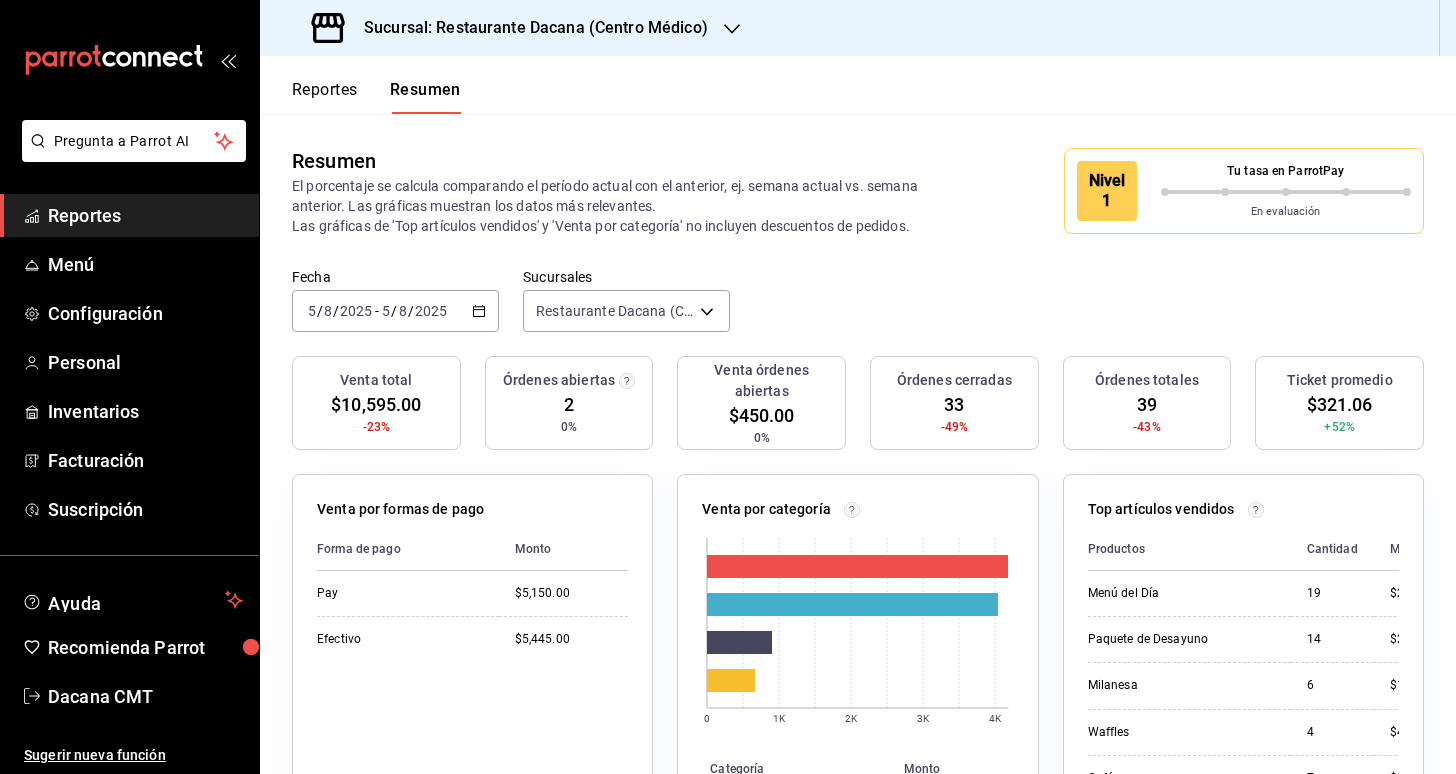 click 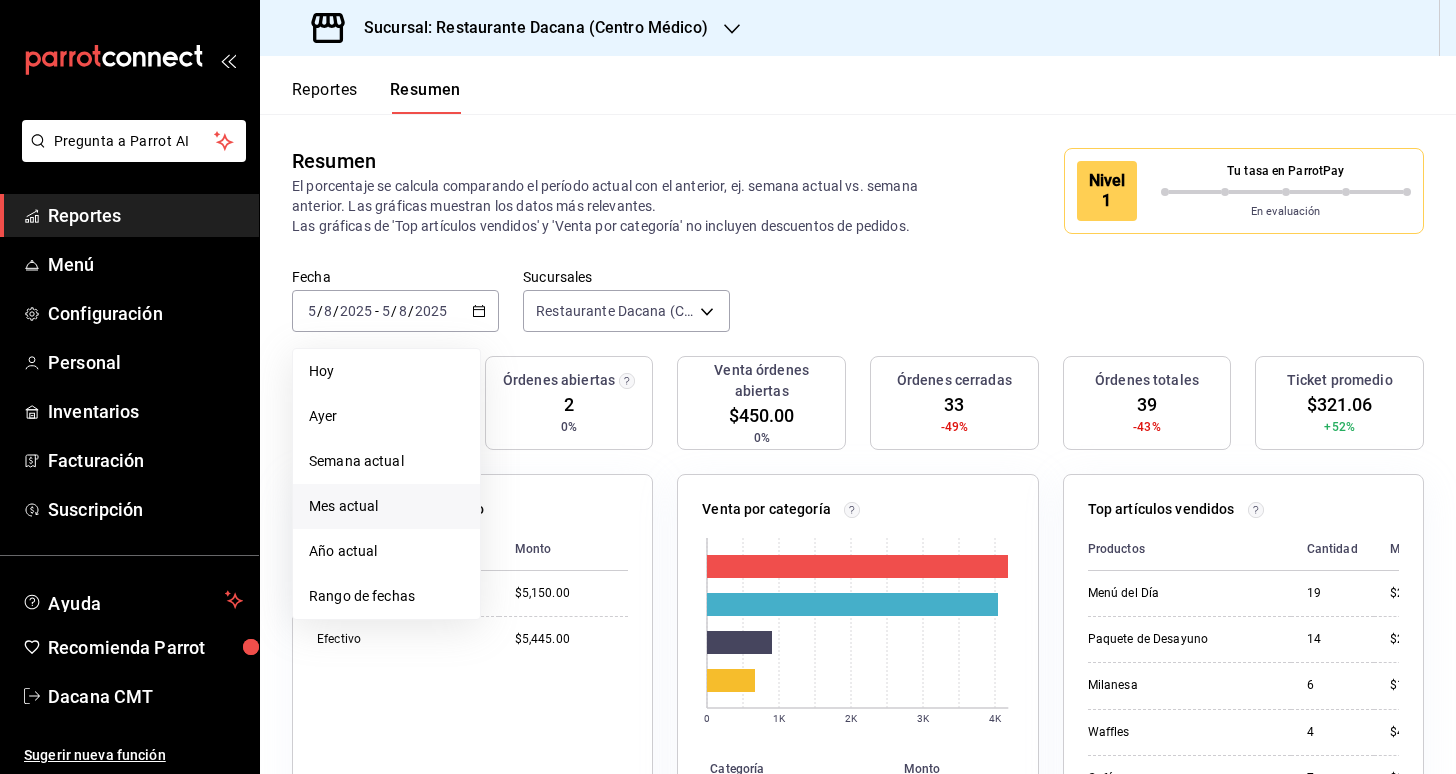 click on "Mes actual" at bounding box center [386, 506] 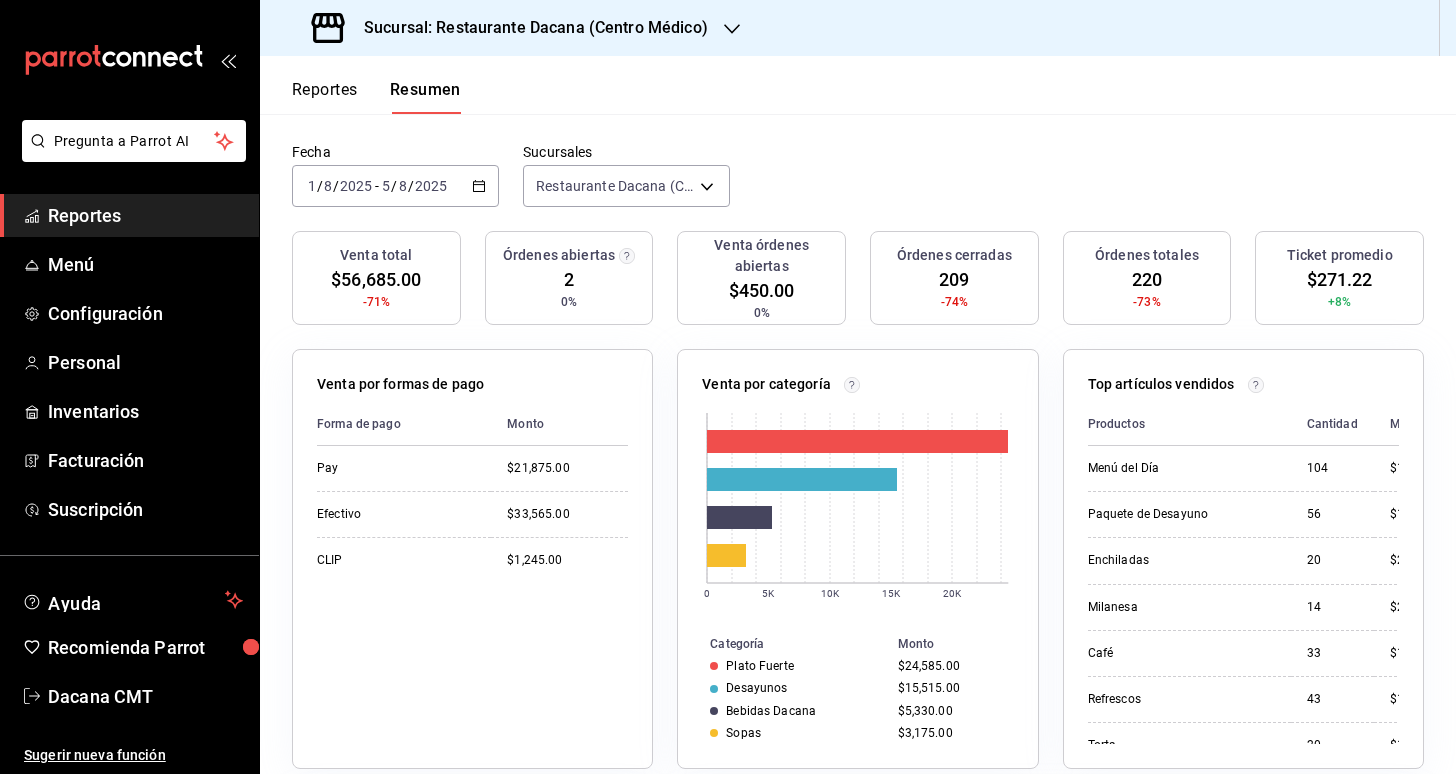 scroll, scrollTop: 128, scrollLeft: 0, axis: vertical 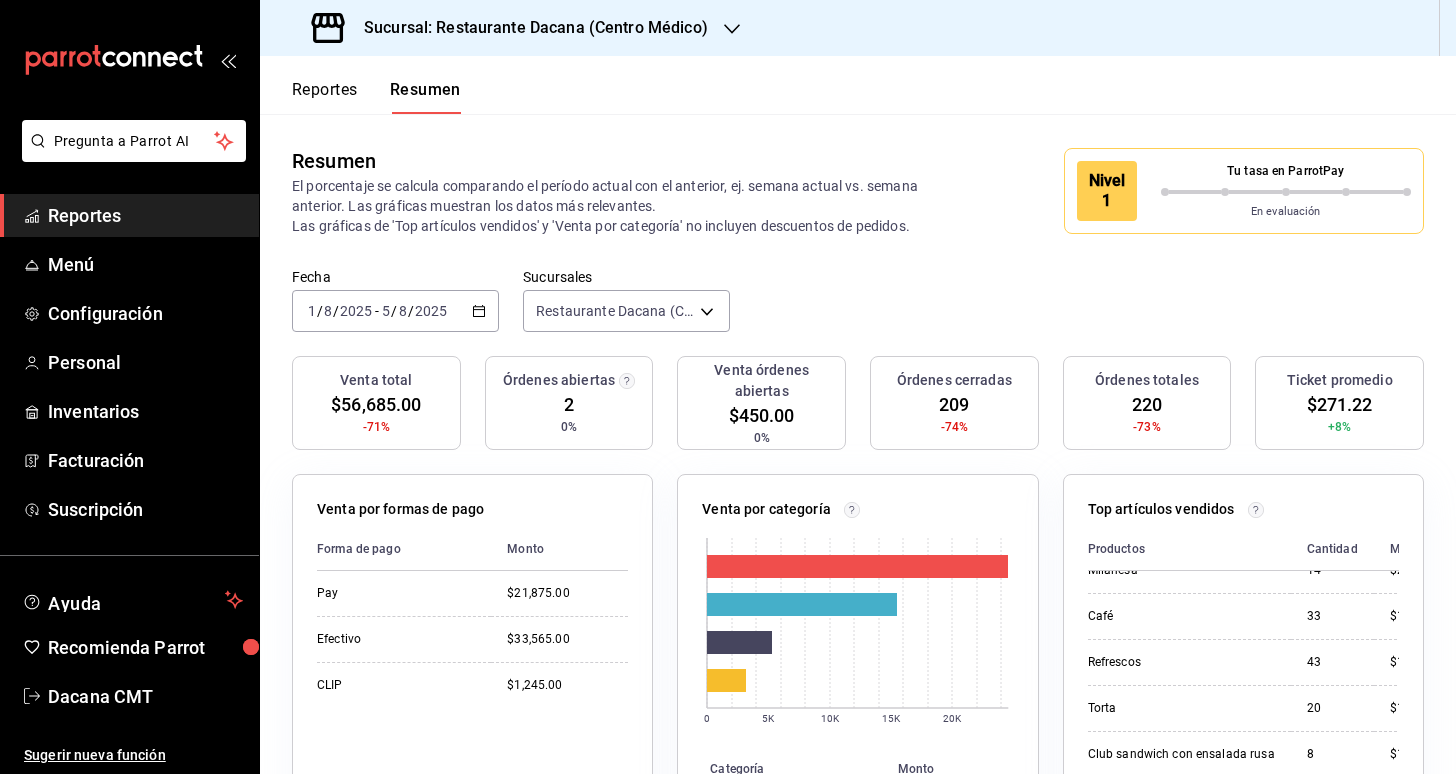 click on "2025-08-01 1 / 8 / 2025 - 2025-08-05 5 / 8 / 2025" at bounding box center [395, 311] 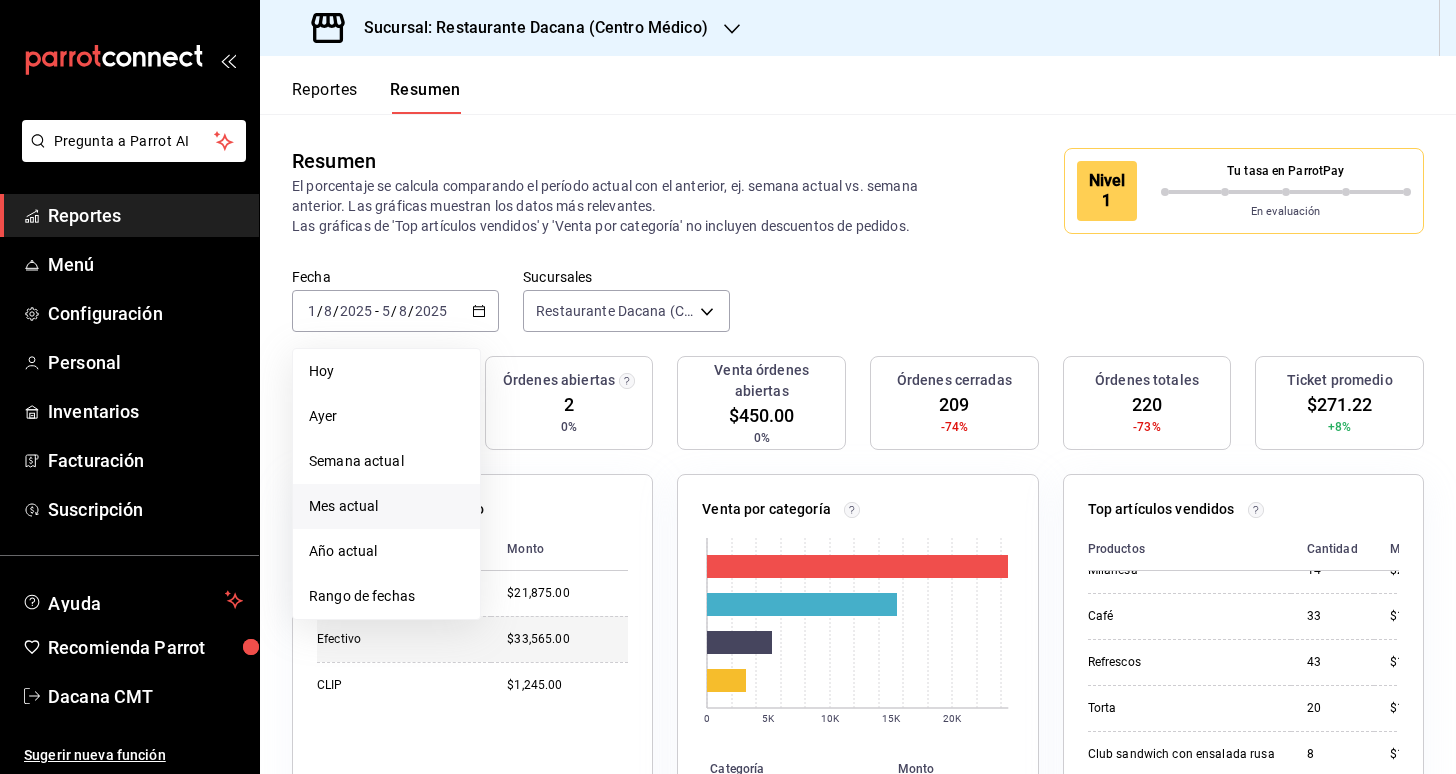 click on "Efectivo" at bounding box center (404, 639) 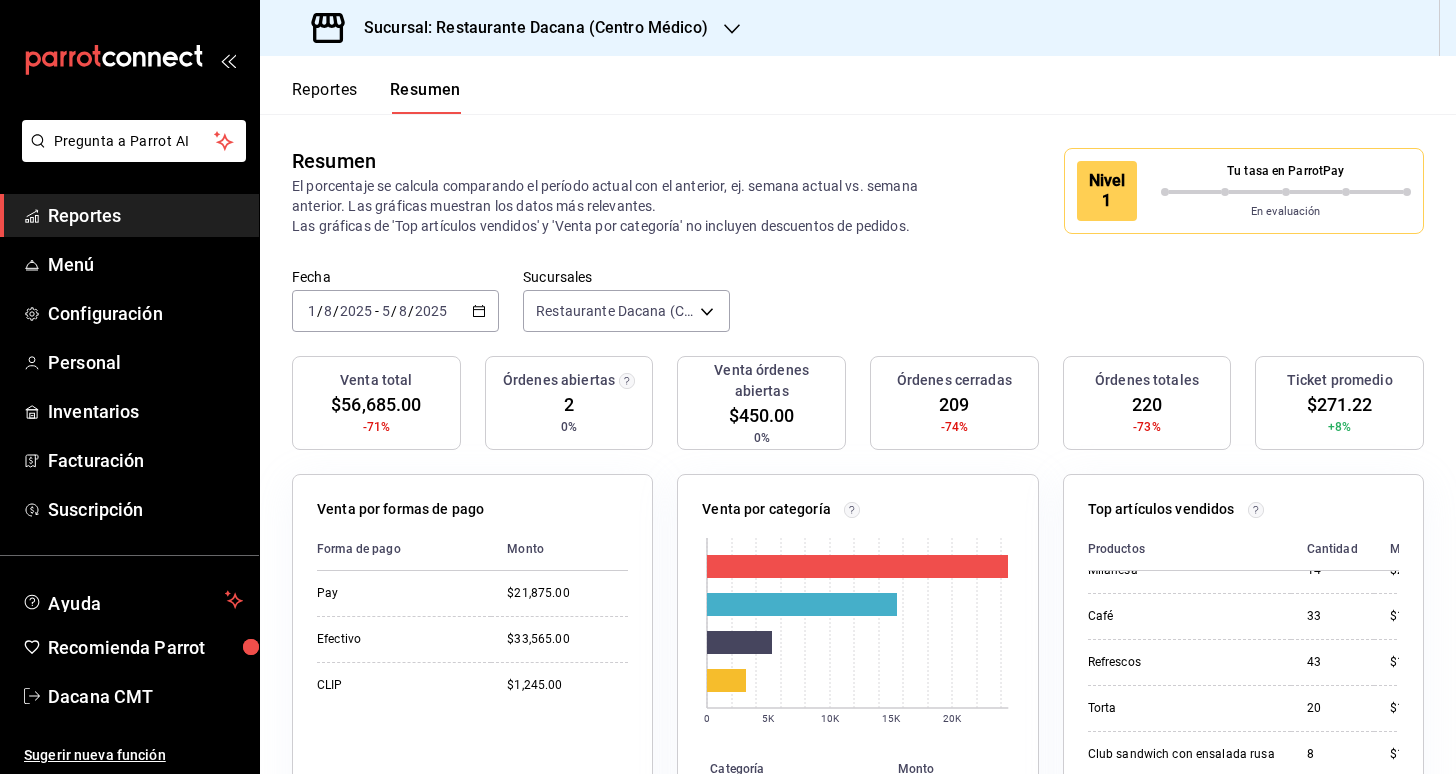 click 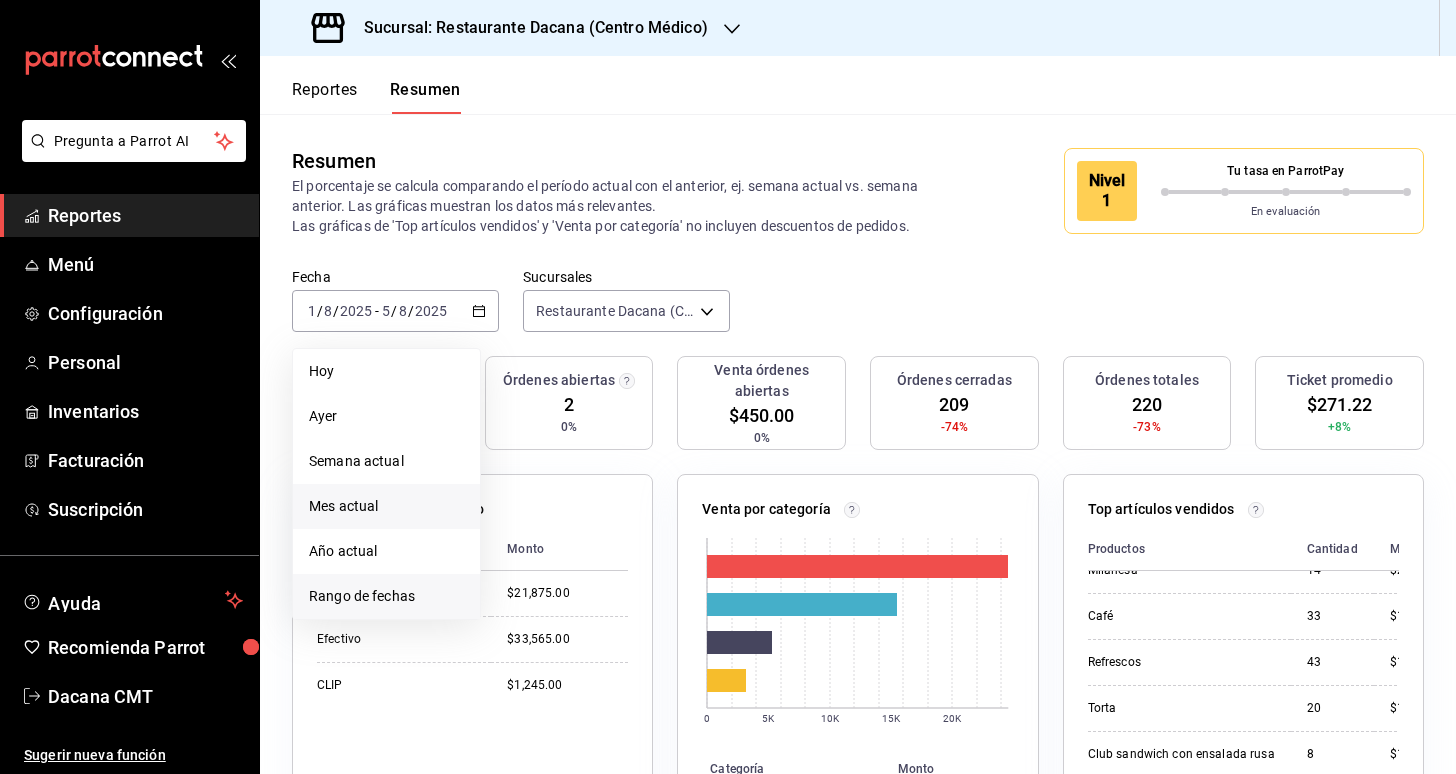 click on "Rango de fechas" at bounding box center (386, 596) 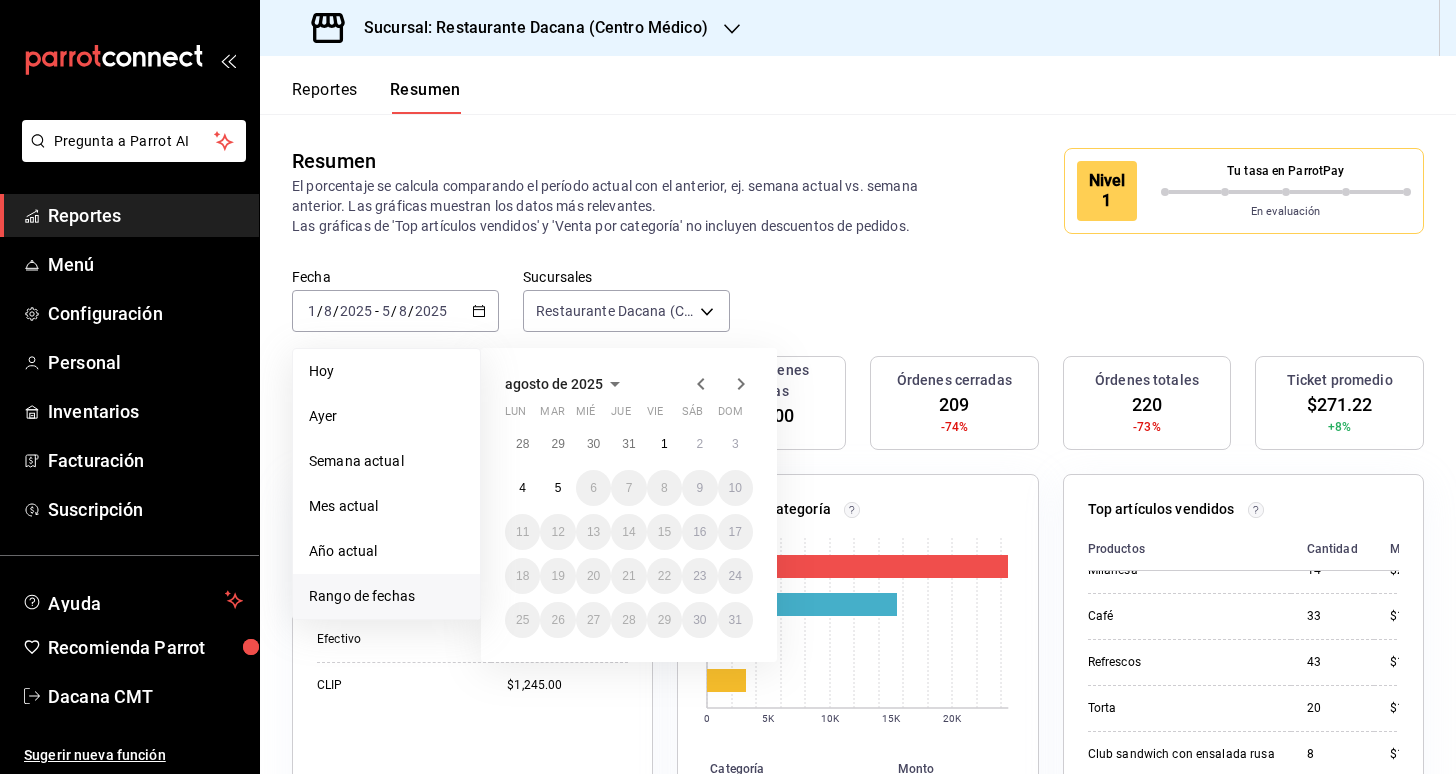 click 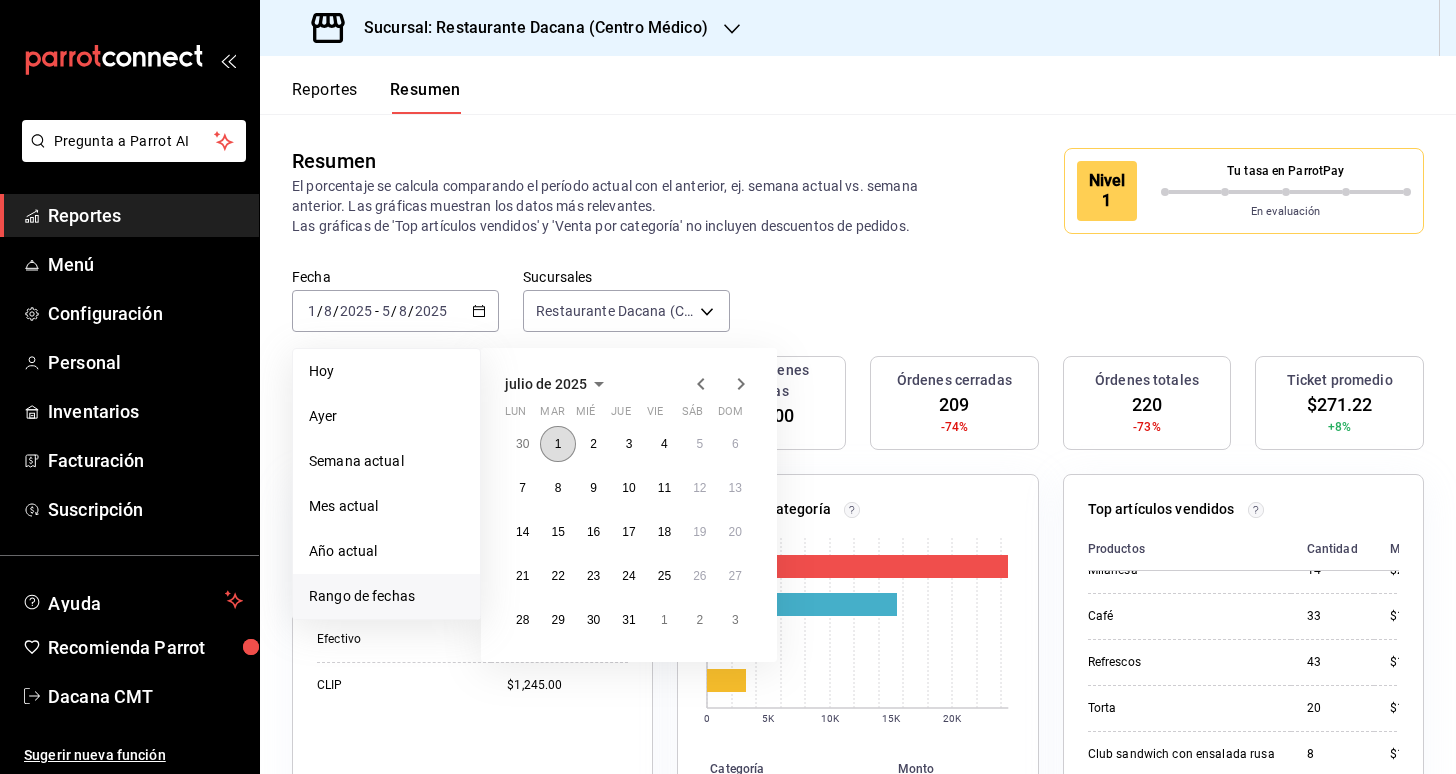 click on "1" at bounding box center (557, 444) 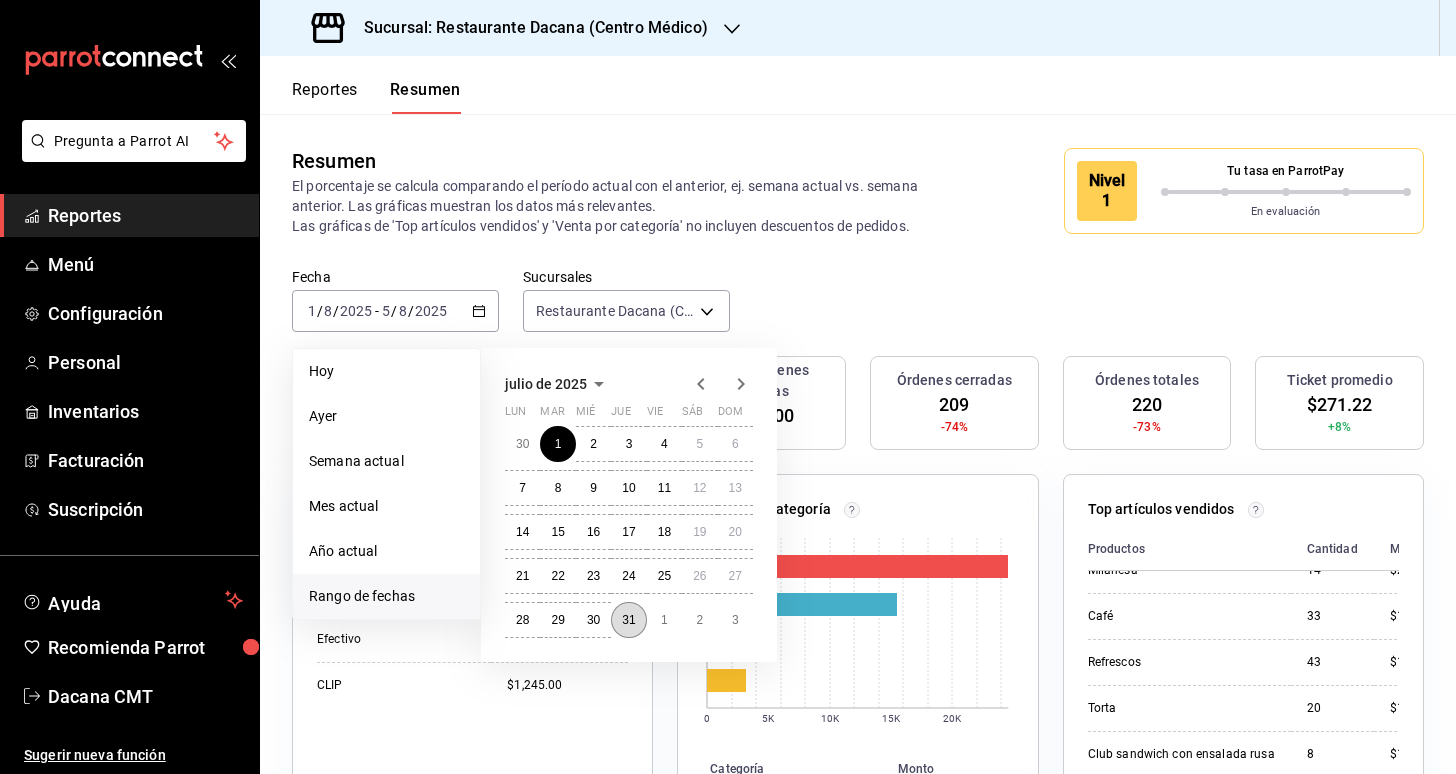click on "31" at bounding box center (628, 620) 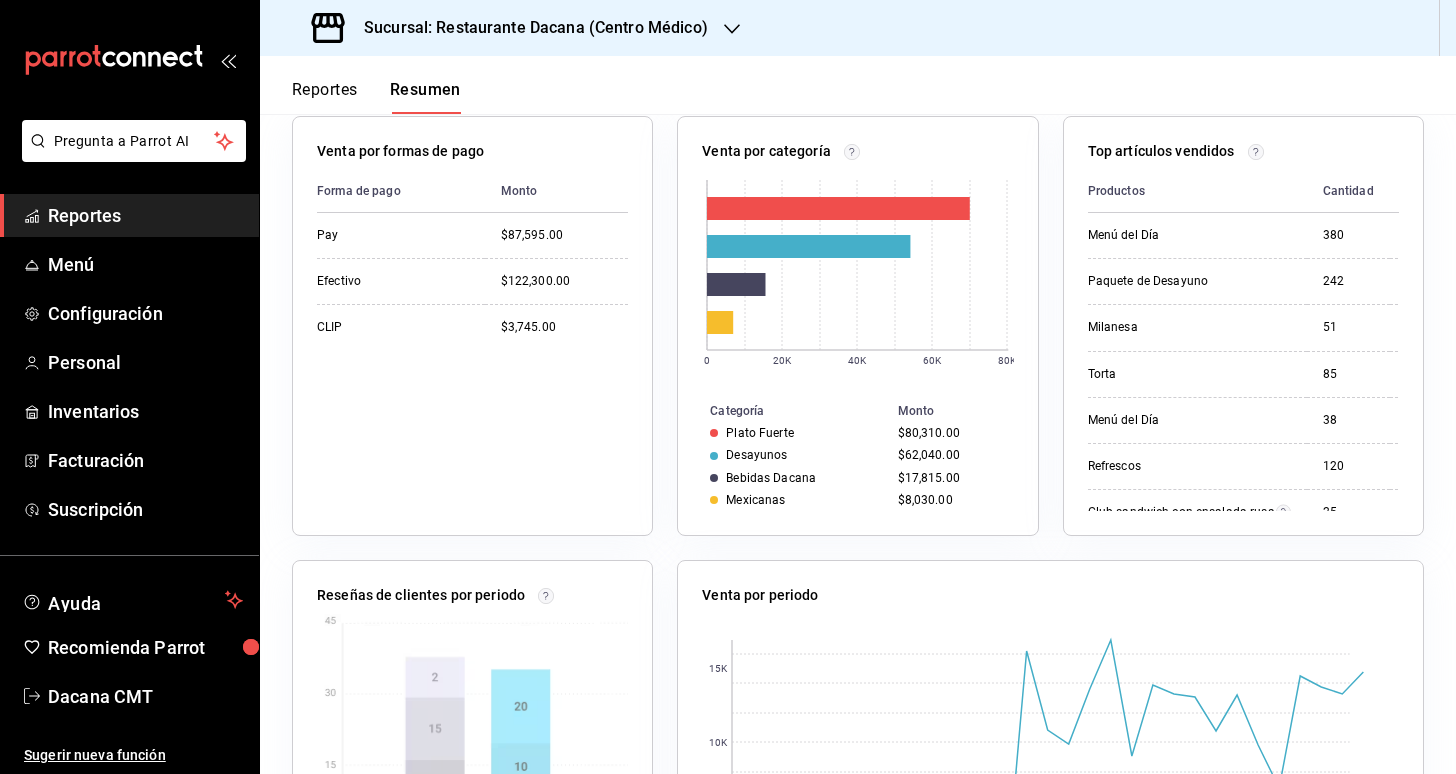 scroll, scrollTop: 361, scrollLeft: 0, axis: vertical 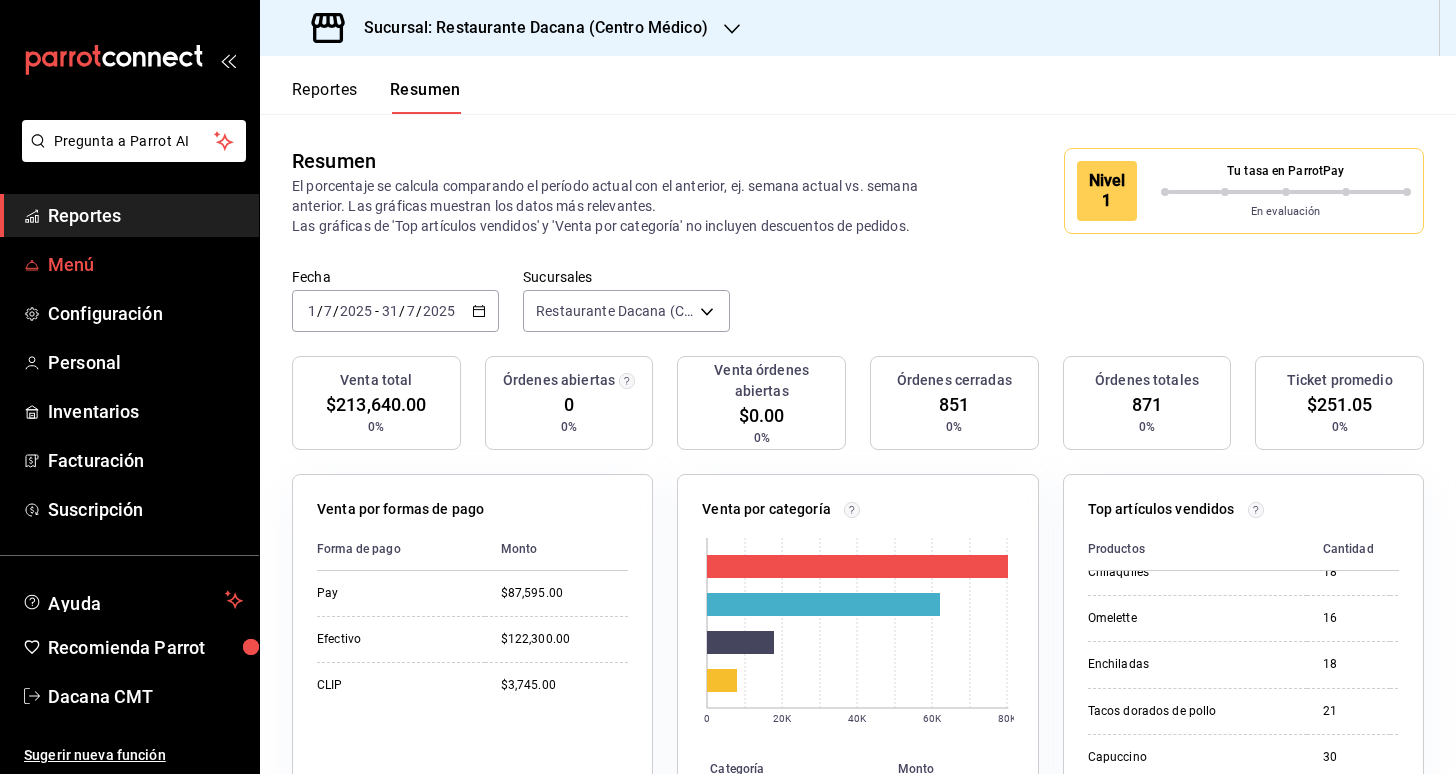 click on "Menú" at bounding box center (145, 264) 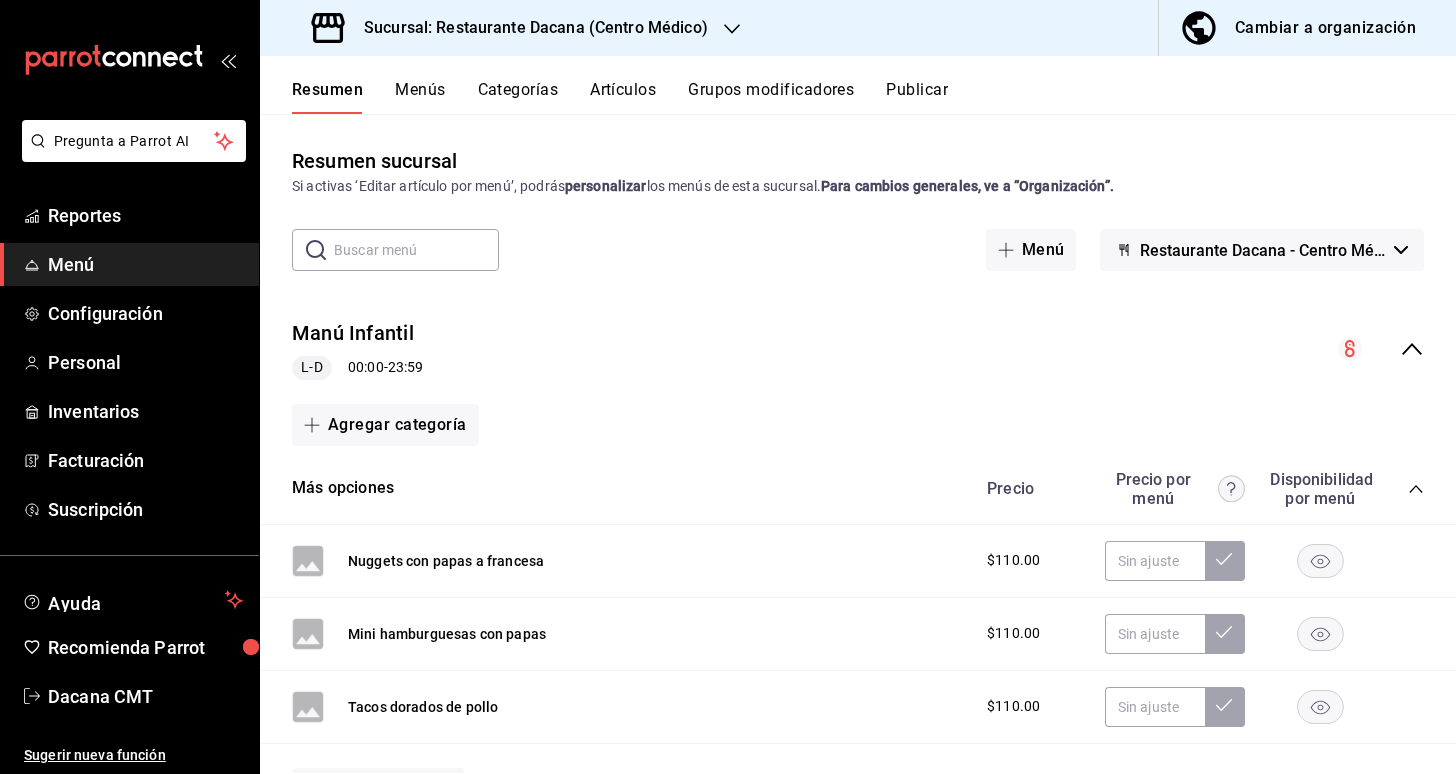 click on "Sucursal: Restaurante Dacana (Centro Médico)" at bounding box center [528, 28] 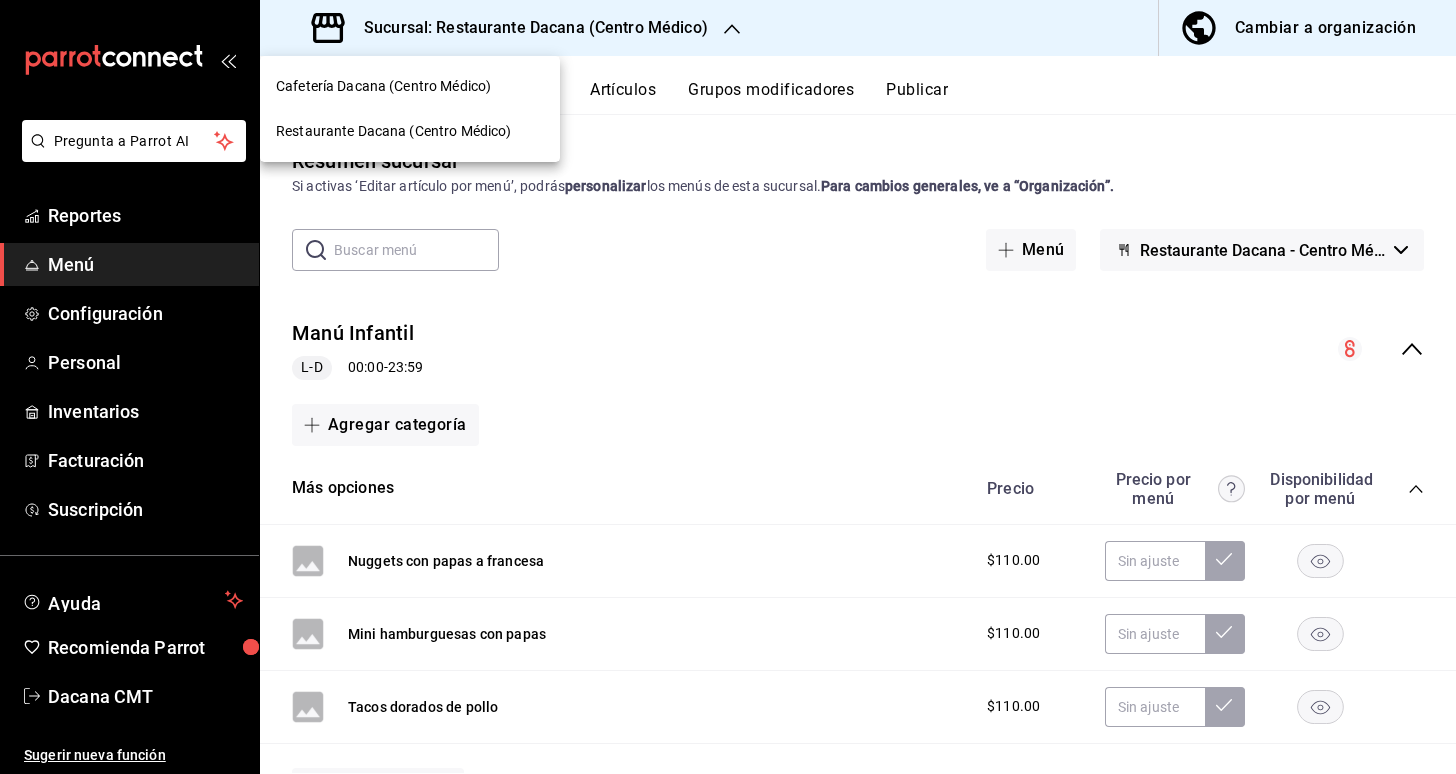 click at bounding box center [728, 387] 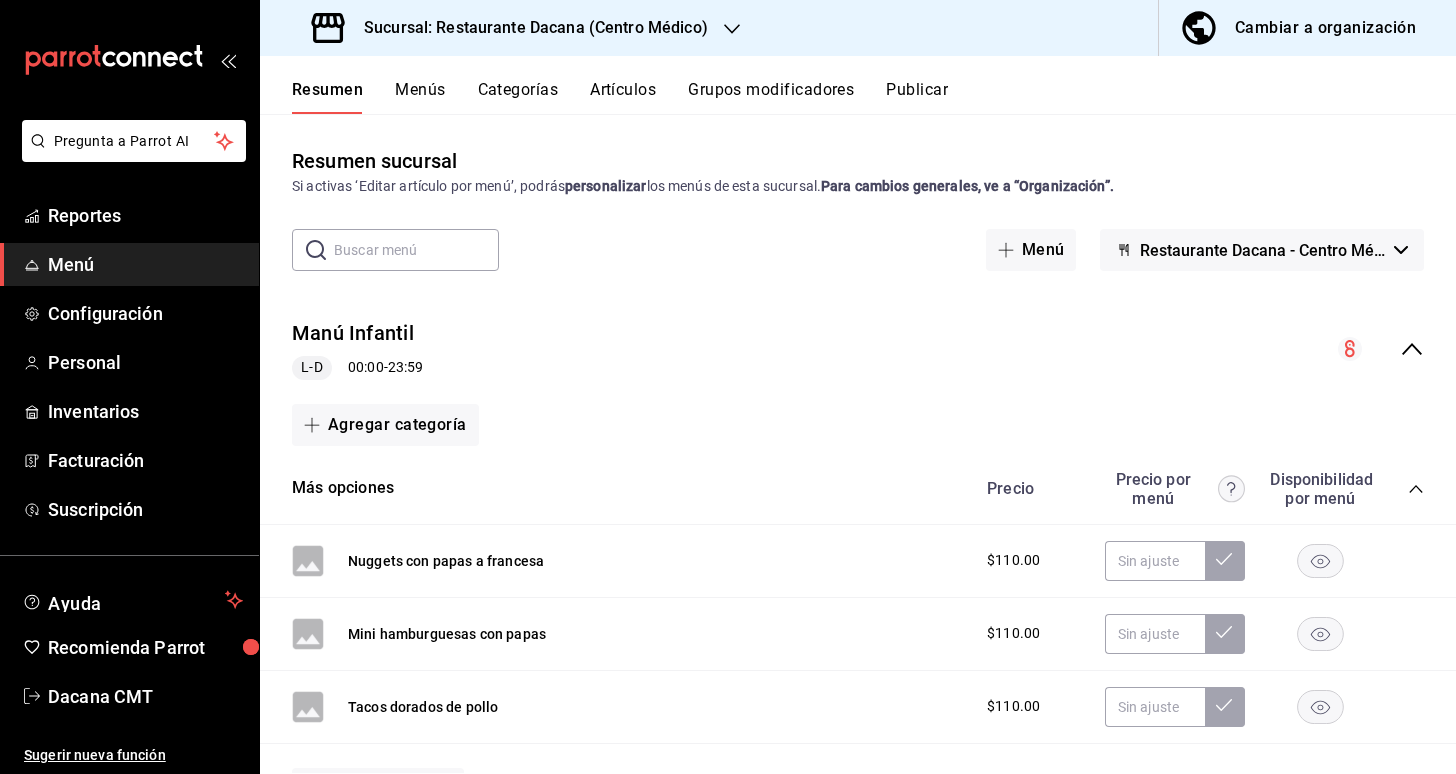 click on "Cambiar a organización" at bounding box center [1325, 28] 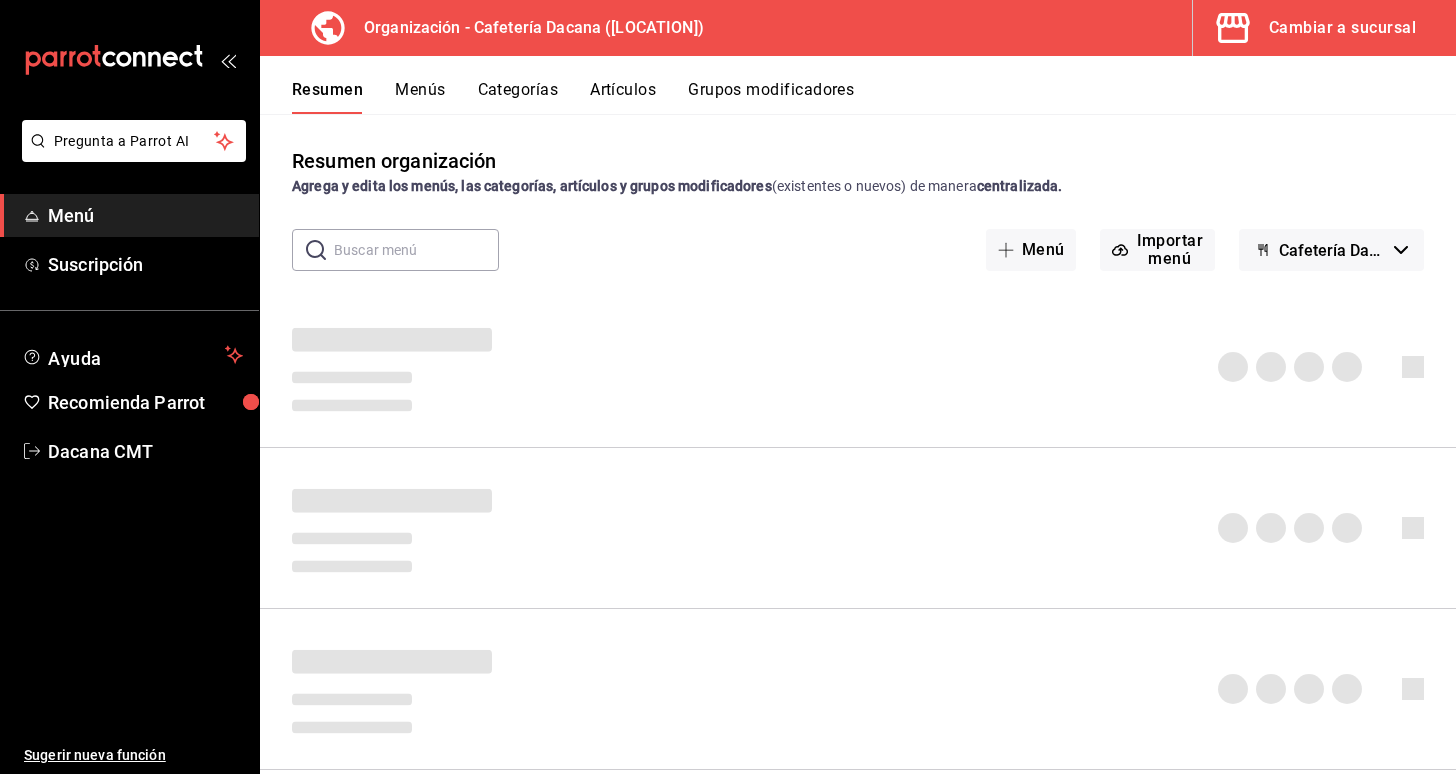 click on "Cafetería Dacana - Borrador" at bounding box center [1332, 250] 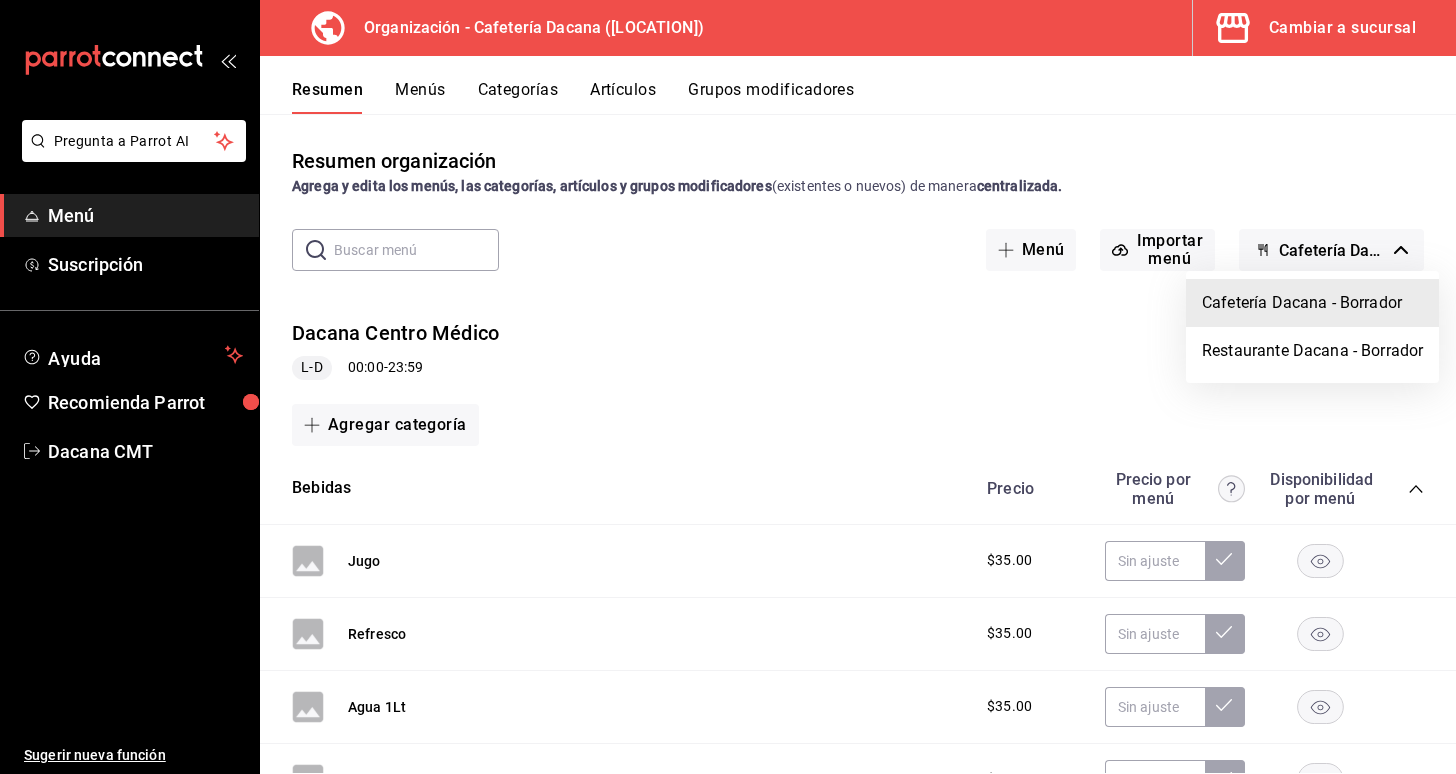 click at bounding box center (728, 387) 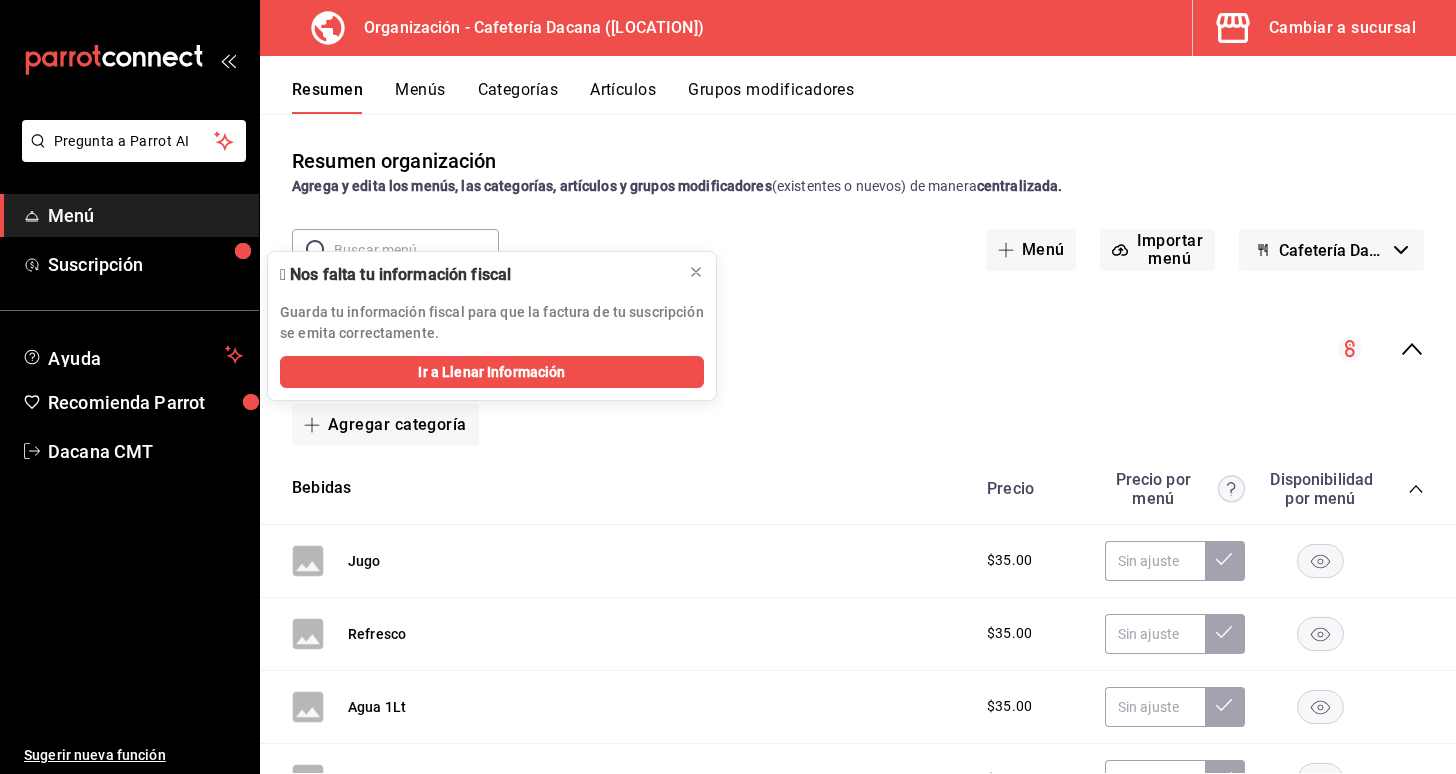 click on "Artículos" at bounding box center [623, 97] 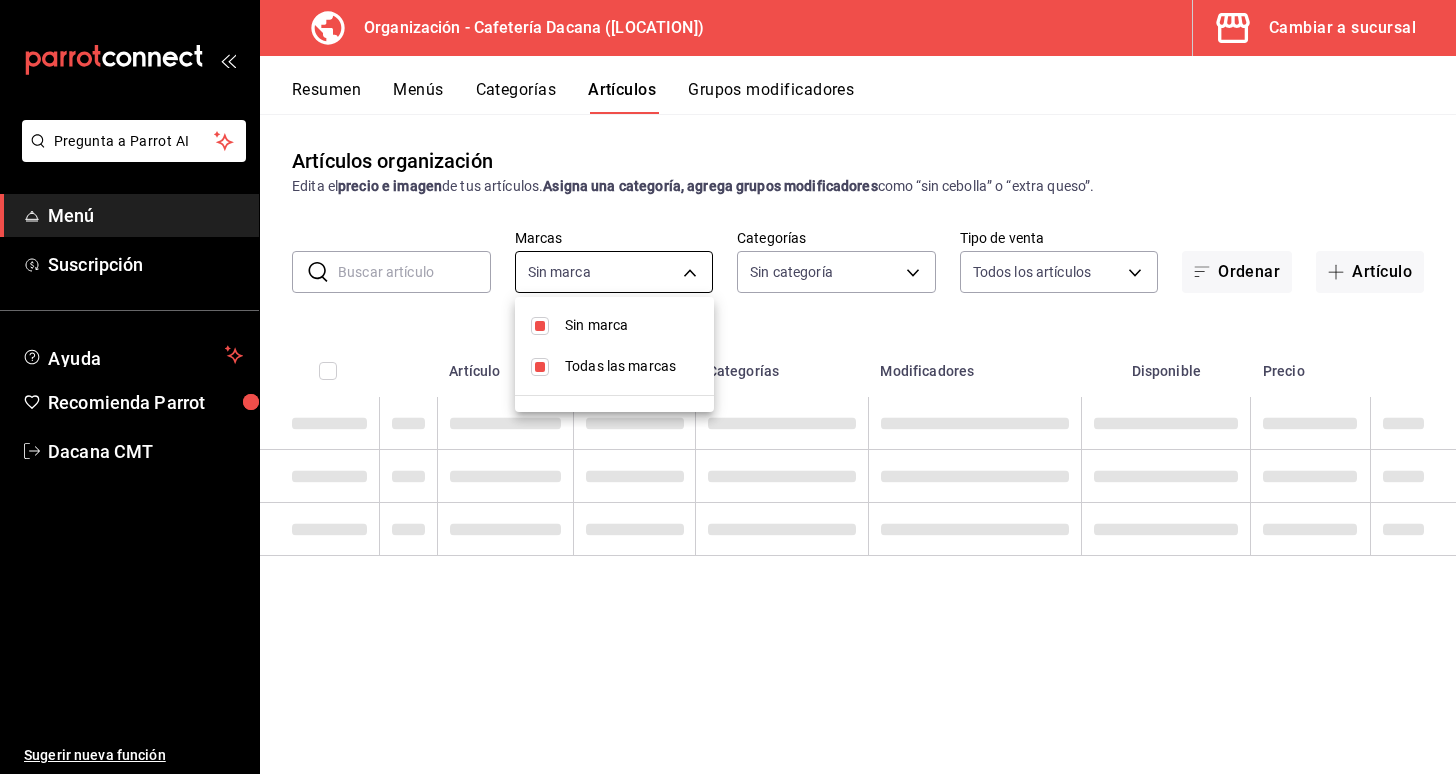 click on "Pregunta a Parrot AI Menú   Suscripción   Ayuda Recomienda Parrot   Dacana CMT   Sugerir nueva función   Organización - Cafetería Dacana ([LOCATION]) Cambiar a sucursal Resumen Menús Categorías Artículos Grupos modificadores Artículos organización Edita el  precio e imagen  de tus artículos.  Asigna una categoría, agrega grupos modificadores  como “sin cebolla” o “extra queso”. ​ ​ Marcas Sin marca Categorías Sin categoría Tipo de venta Todos los artículos ALL Ordenar Artículo Artículo Menús Categorías Modificadores Disponible Precio Guardar GANA 1 MES GRATIS EN TU SUSCRIPCIÓN AQUÍ ¿Recuerdas cómo empezó tu restaurante?
Hoy puedes ayudar a un colega a tener el mismo cambio que tú viviste.
Recomienda Parrot directamente desde tu Portal Administrador.
Es fácil y rápido.
🎁 Por cada restaurante que se una, ganas 1 mes gratis. Ver video tutorial Ir a video Pregunta a Parrot AI Menú   Suscripción   Ayuda Recomienda Parrot   Dacana CMT   Sugerir nueva función" at bounding box center [728, 387] 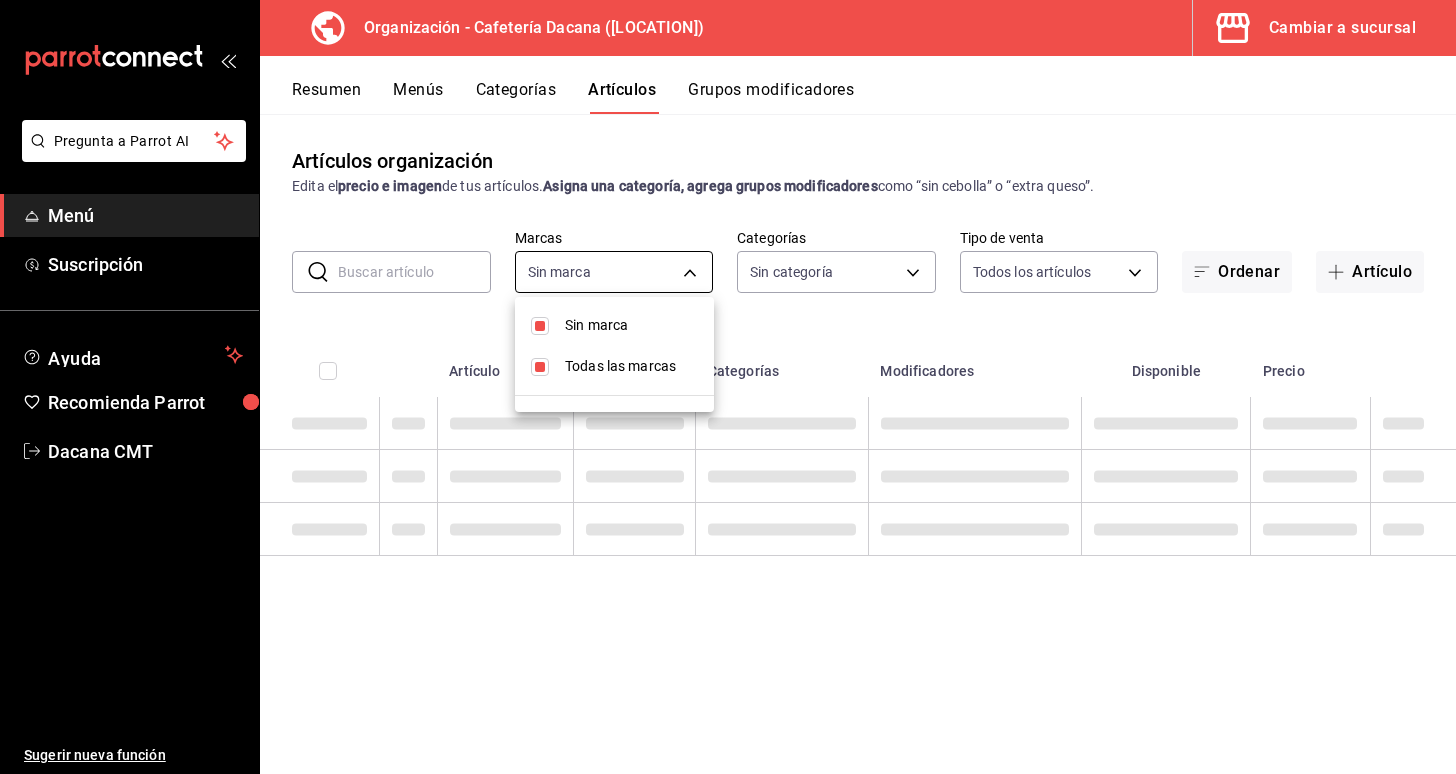 type on "[UUID],[UUID]" 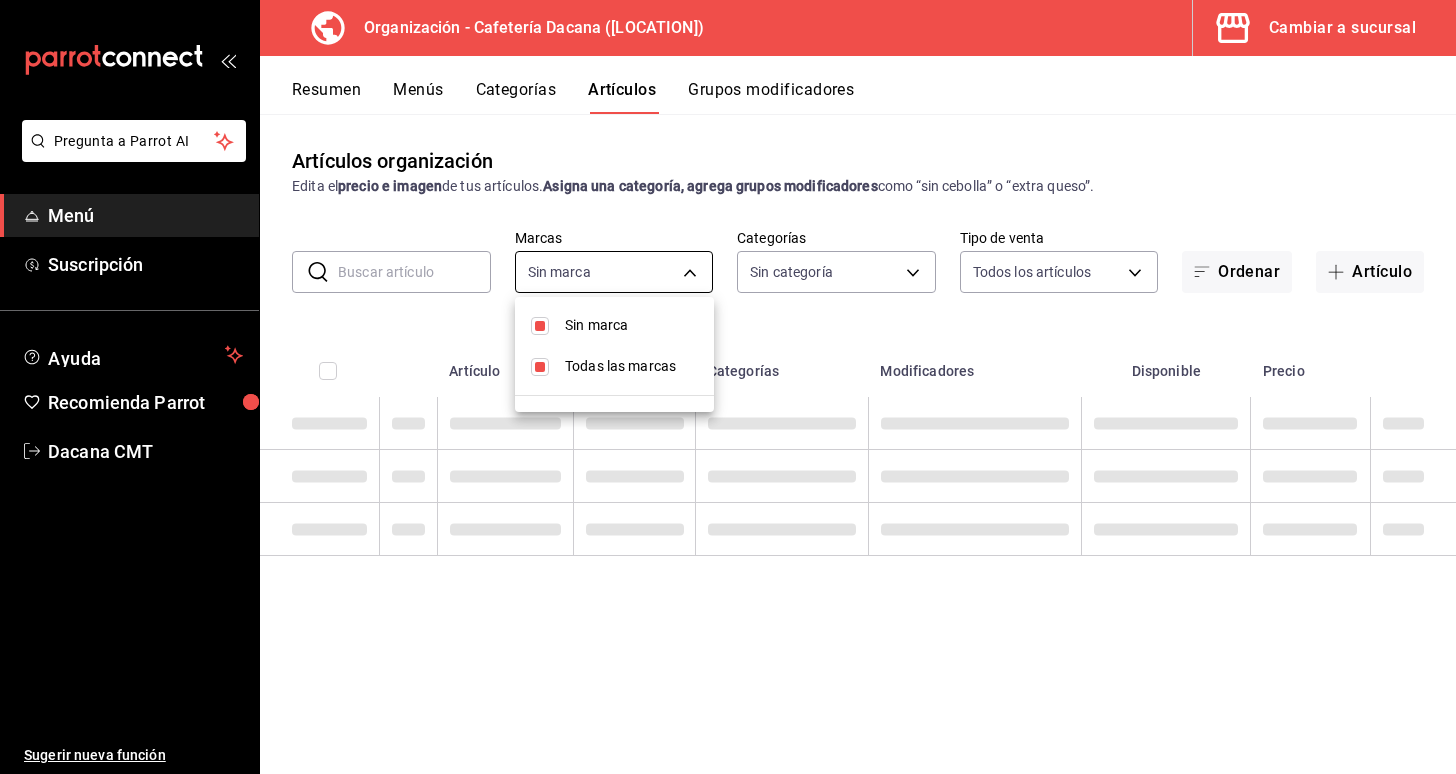 checkbox on "true" 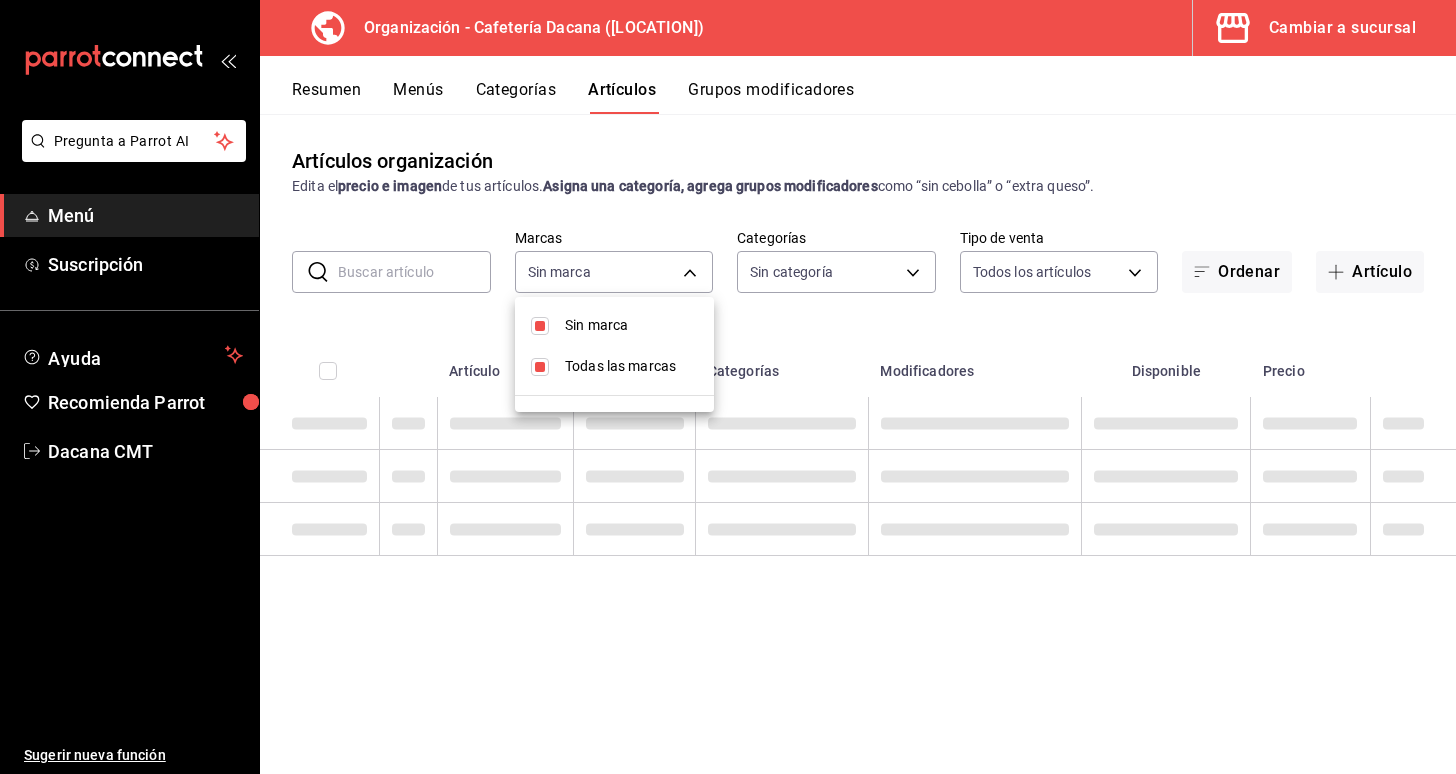 type on "[UUID],[UUID],[UUID],[UUID],[UUID],[UUID],[UUID],[UUID],[UUID],[UUID],[UUID],[UUID],[UUID],[UUID],[UUID],[UUID],[UUID],[UUID]" 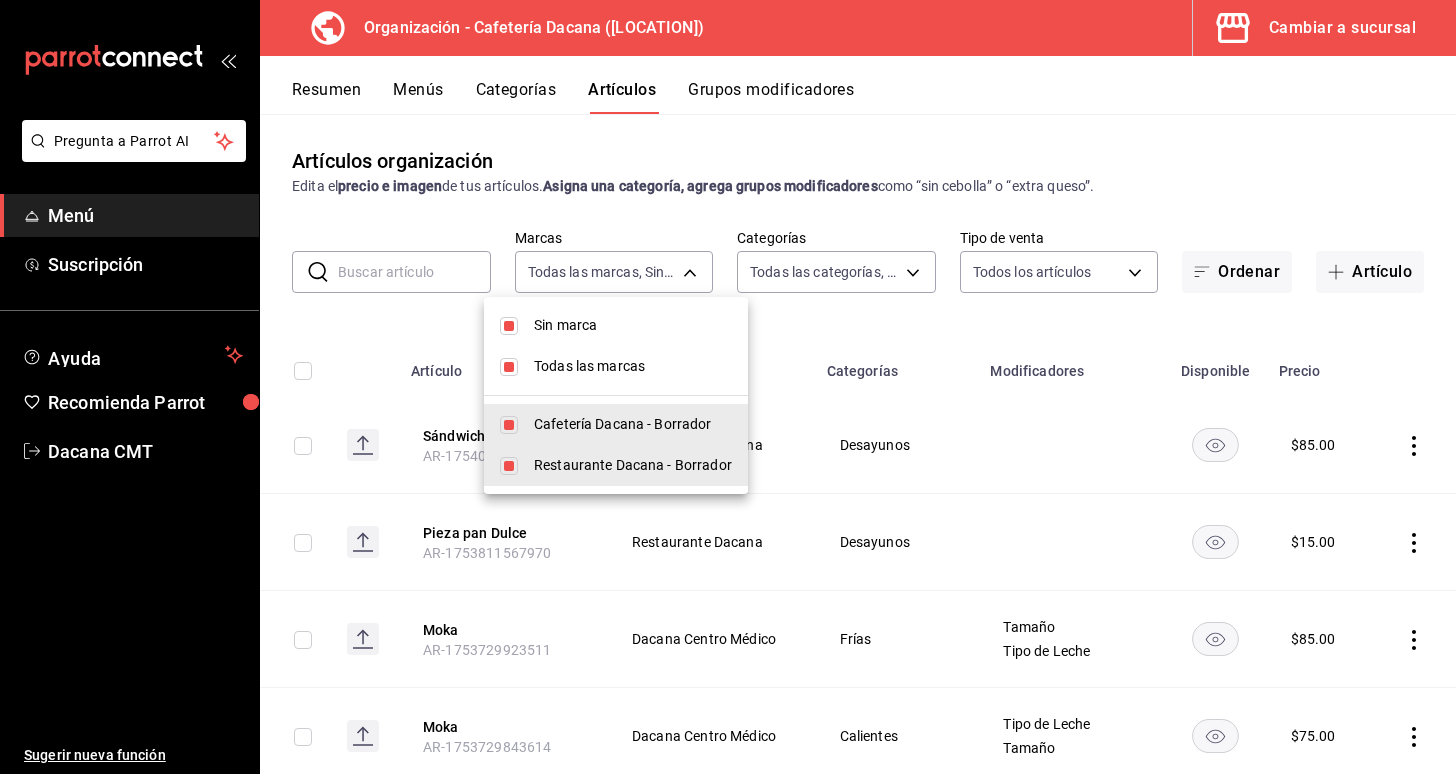 click at bounding box center (728, 387) 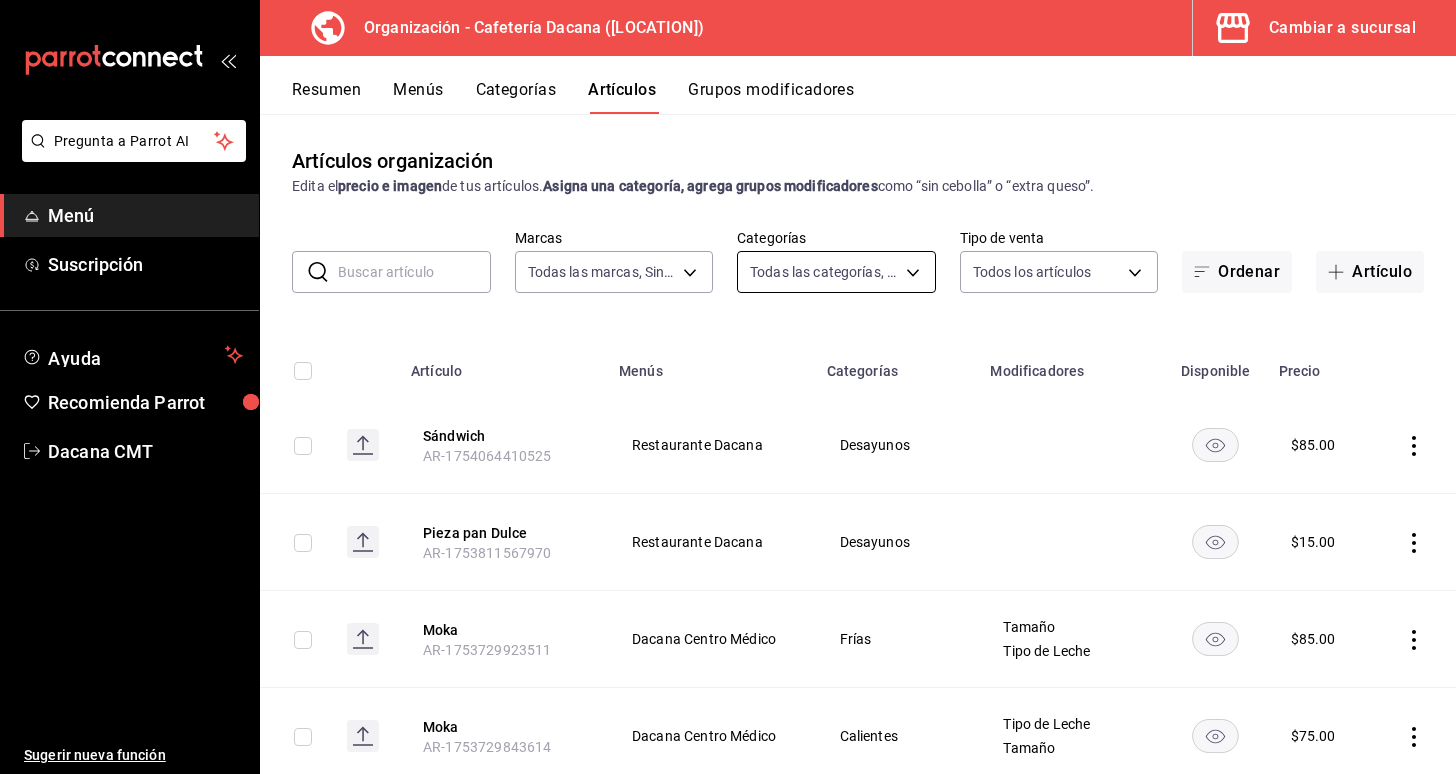 click on "Pregunta a Parrot AI Menú   Suscripción   Ayuda Recomienda Parrot   Dacana CMT   Sugerir nueva función   Organización - Cafetería Dacana ([LOCATION]) Cambiar a sucursal Resumen Menús Categorías Artículos Grupos modificadores Artículos organización Edita el  precio e imagen  de tus artículos.  Asigna una categoría, agrega grupos modificadores  como “sin cebolla” o “extra queso”. ​ ​ Marcas Todas las marcas, Sin marca [UUID],[UUID] Categorías Todas las categorías, Sin categoría Tipo de venta Todos los artículos ALL Ordenar Artículo Artículo Menús Categorías Modificadores Disponible Precio Sándwich AR-1754064410525 Restaurante Dacana Desayunos $ 85.00 Pieza pan Dulce AR-1753811567970 Restaurante Dacana Desayunos $ 15.00 Moka AR-1753729923511 Dacana Centro Médico Frías Tamaño Tipo de Leche $ 85.00 Moka AR-1753729843614 Dacana Centro Médico Calientes Tipo de Leche Tamaño $ 75.00 Yogurth AR-1753277785574 Bebidas $" at bounding box center [728, 387] 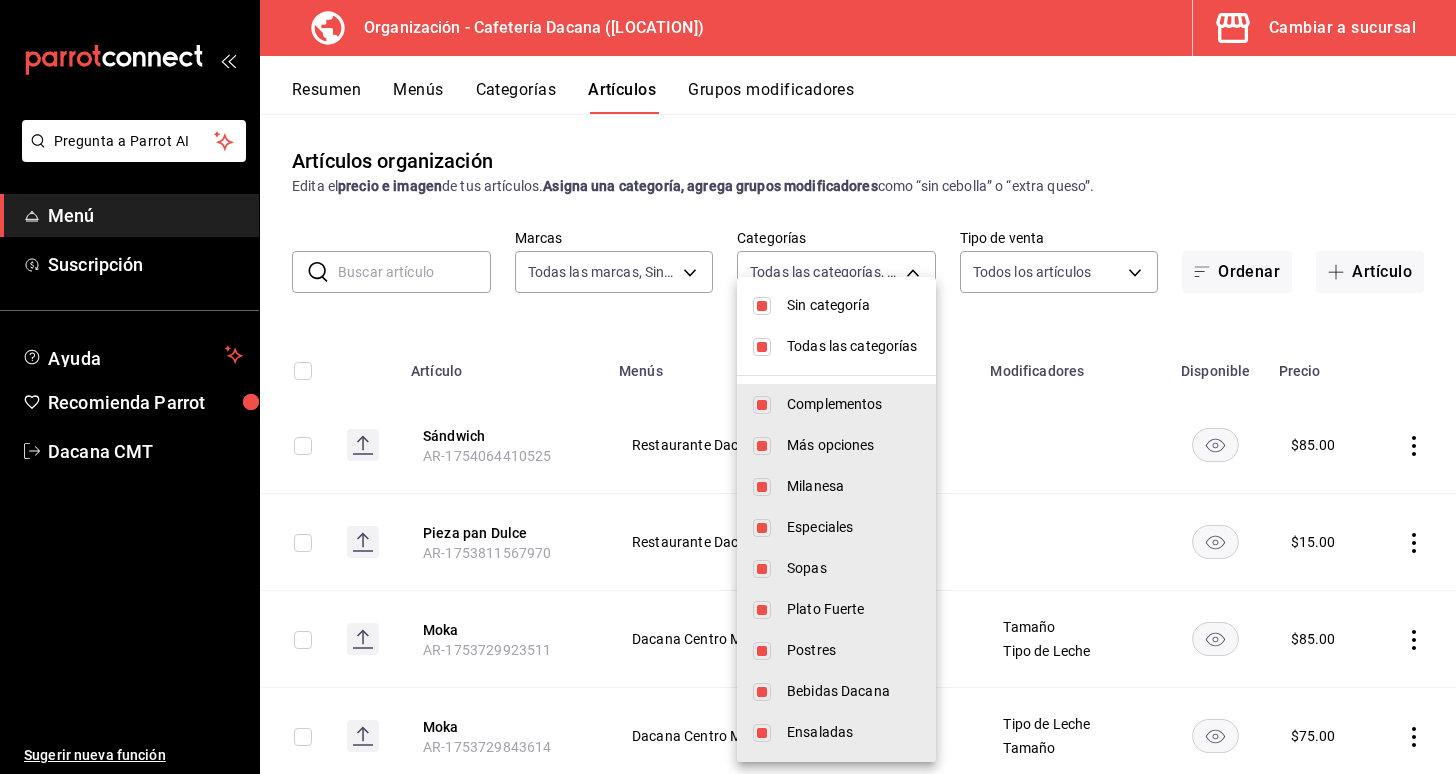 click on "Todas las categorías" at bounding box center (853, 346) 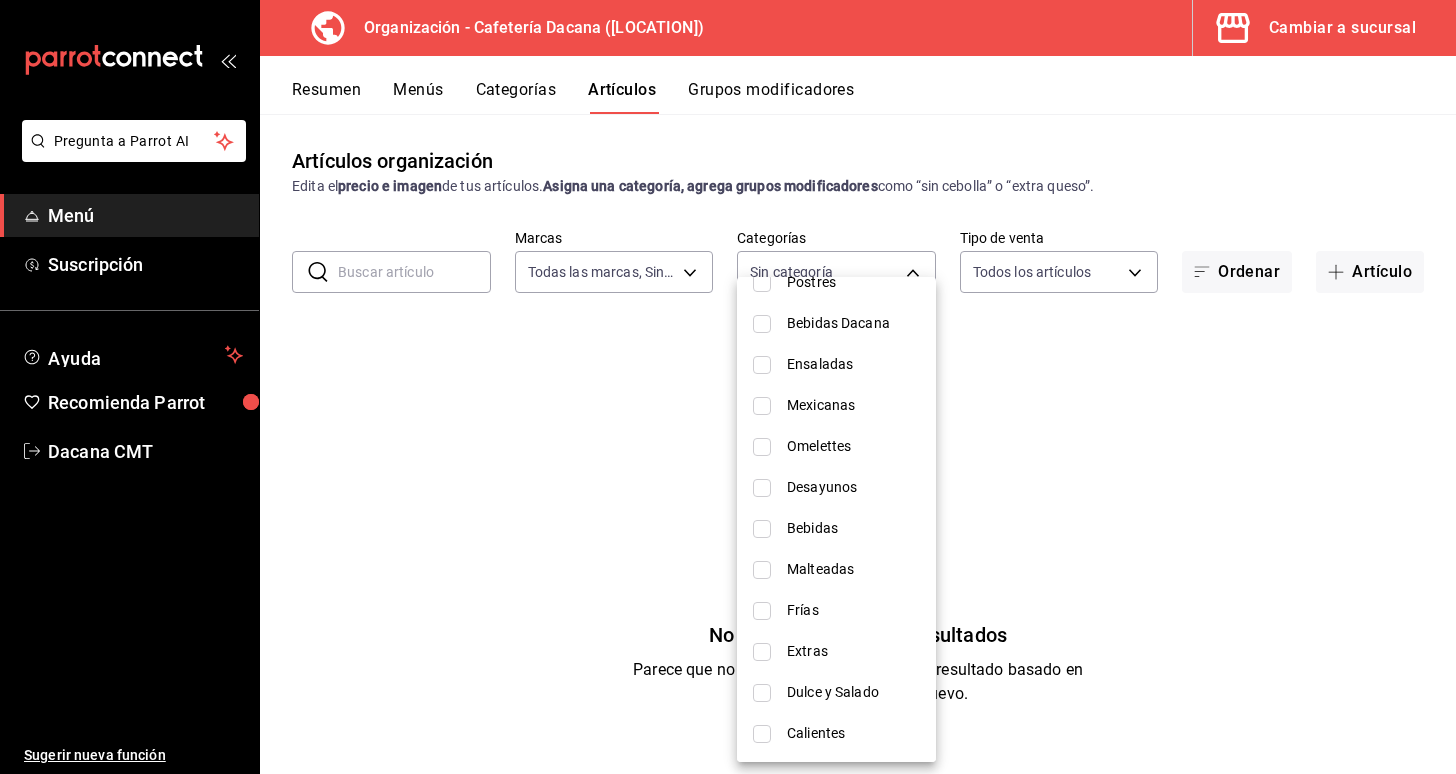 scroll, scrollTop: 368, scrollLeft: 0, axis: vertical 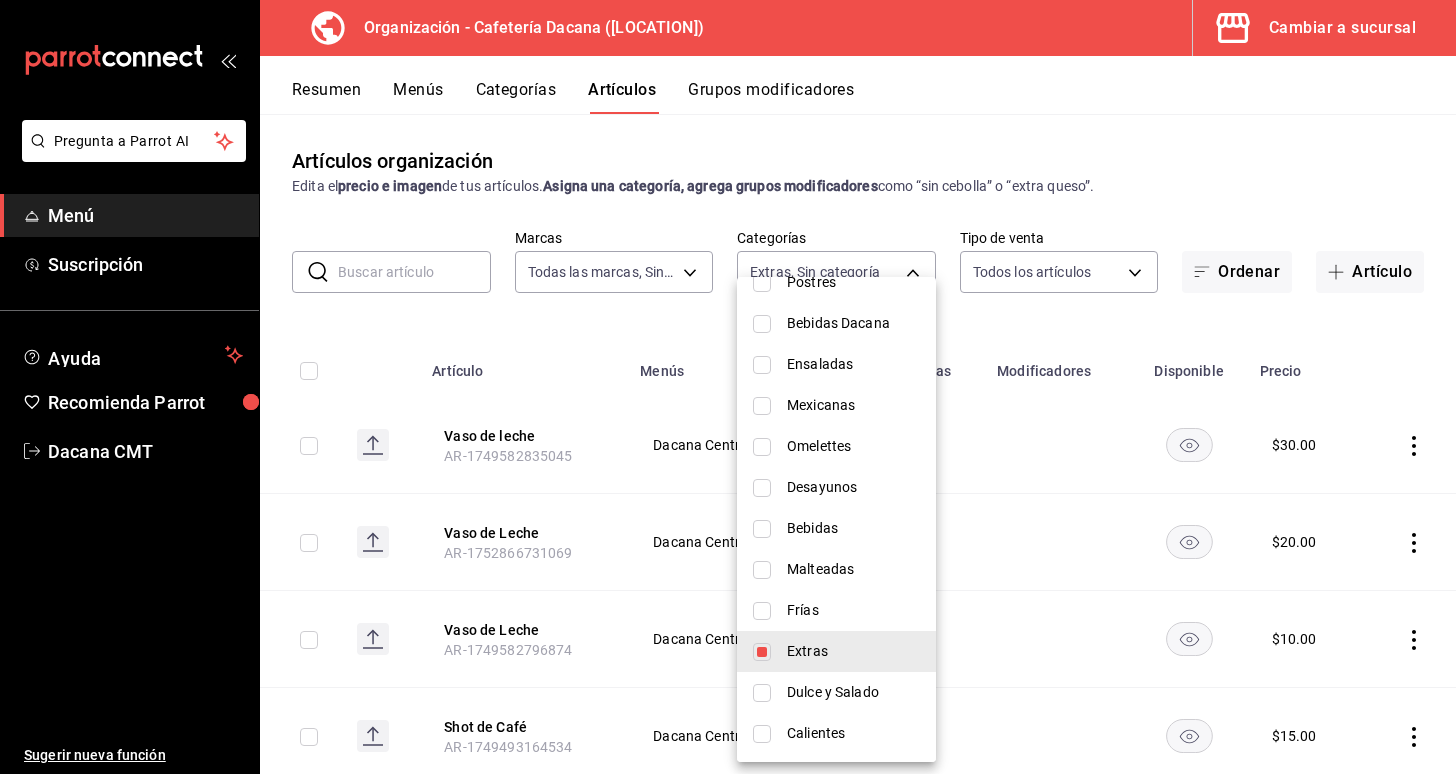 click at bounding box center [728, 387] 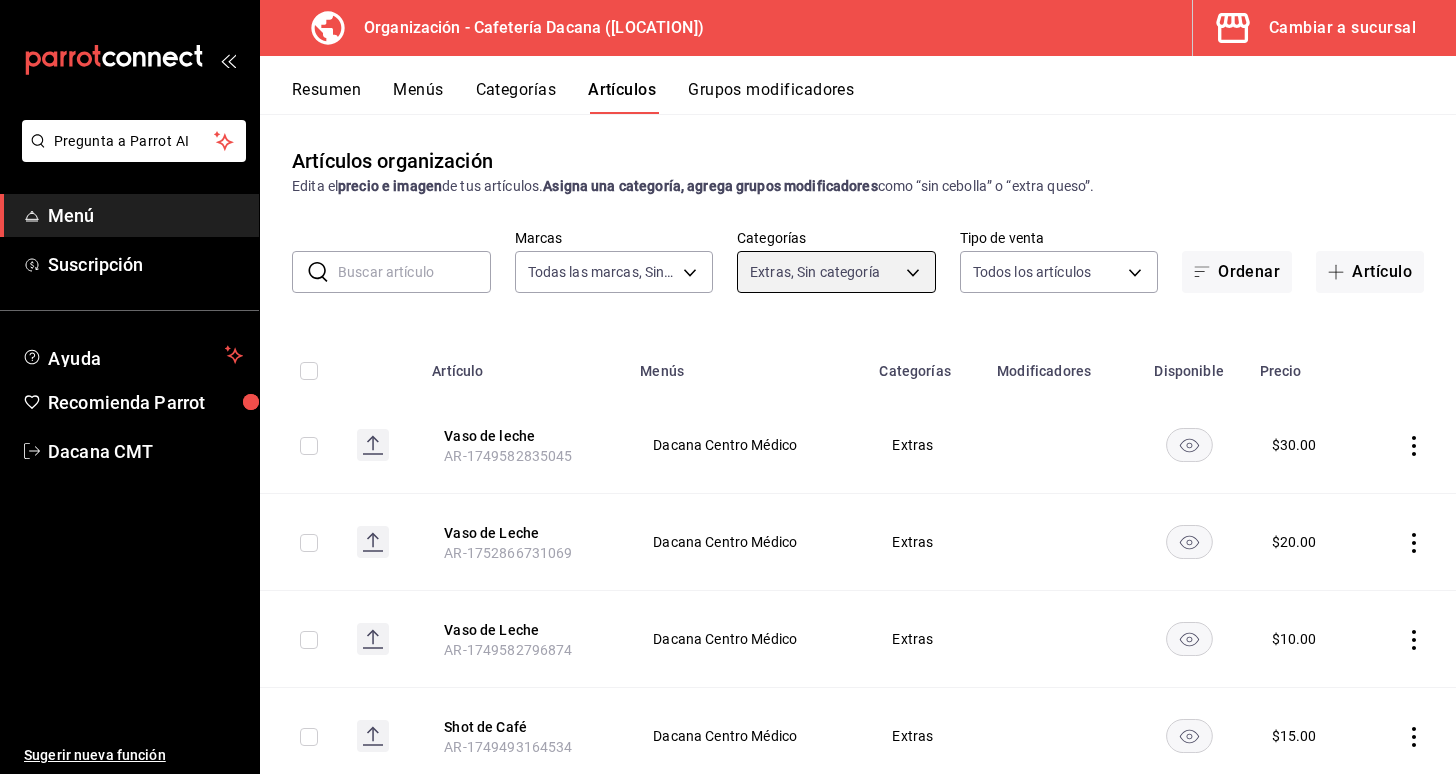 scroll, scrollTop: 0, scrollLeft: 0, axis: both 